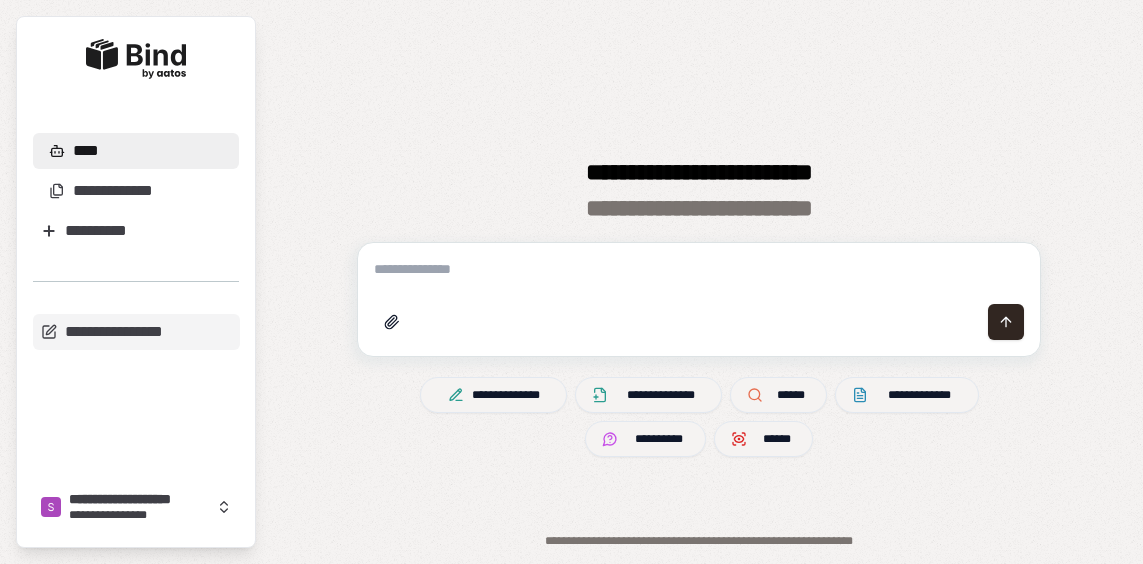 scroll, scrollTop: 0, scrollLeft: 0, axis: both 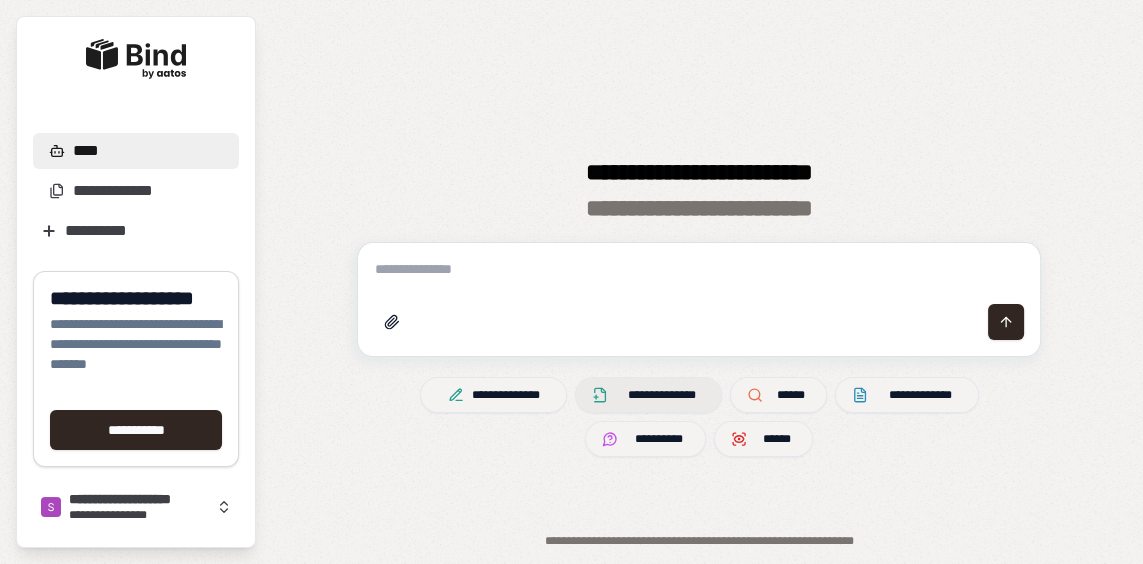click on "**********" at bounding box center [661, 395] 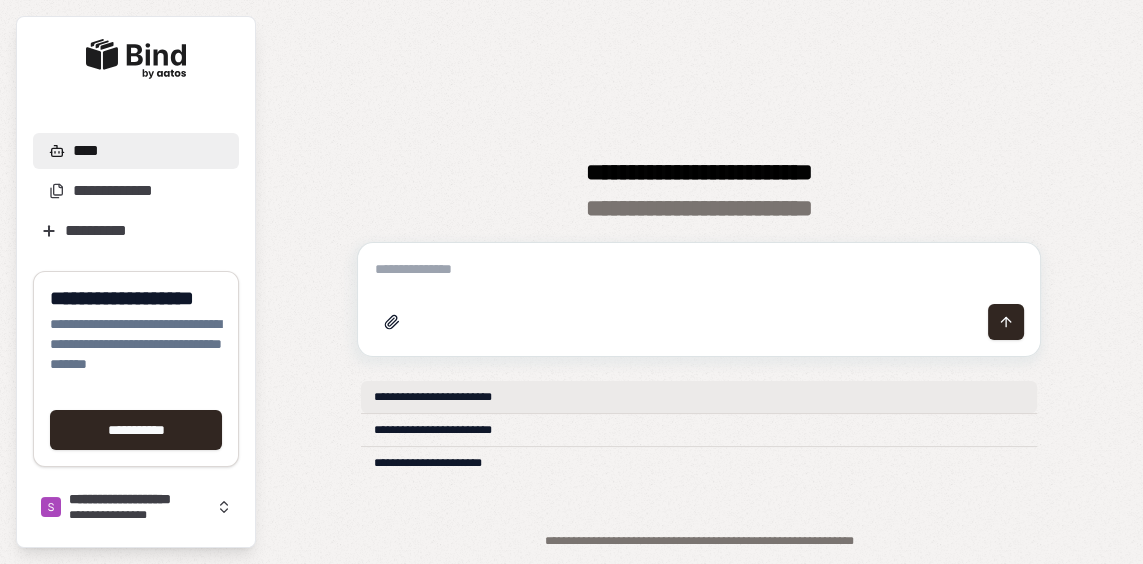 click on "**********" at bounding box center [699, 397] 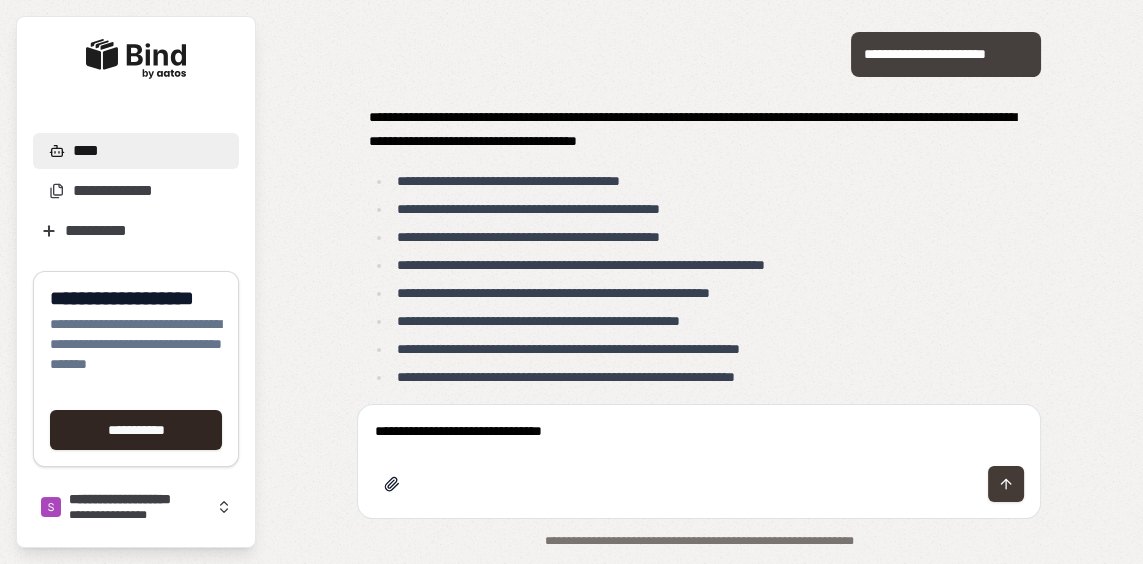 type on "**********" 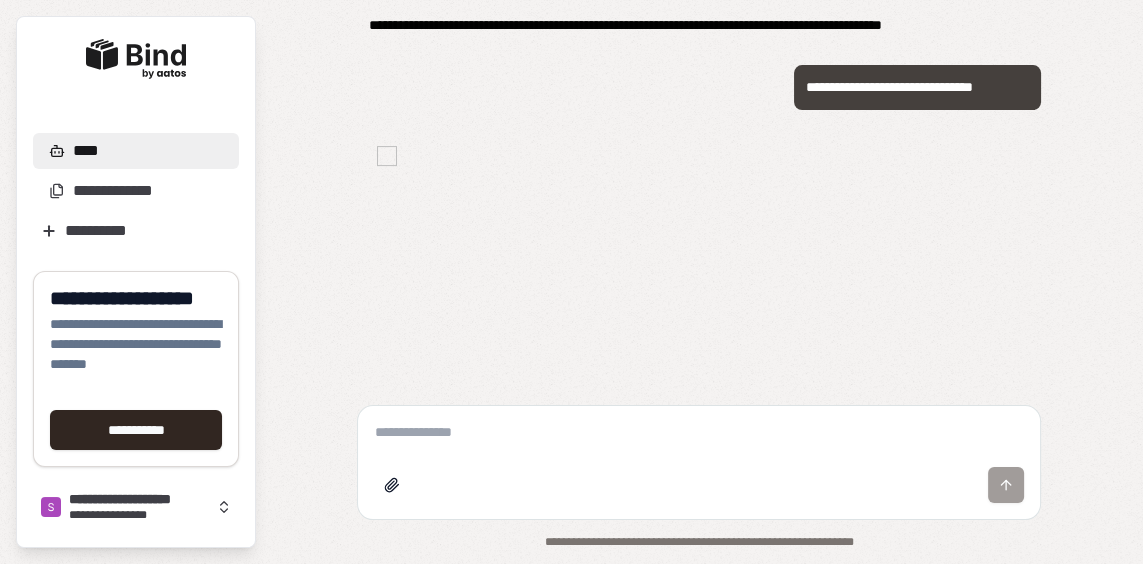 scroll, scrollTop: 424, scrollLeft: 0, axis: vertical 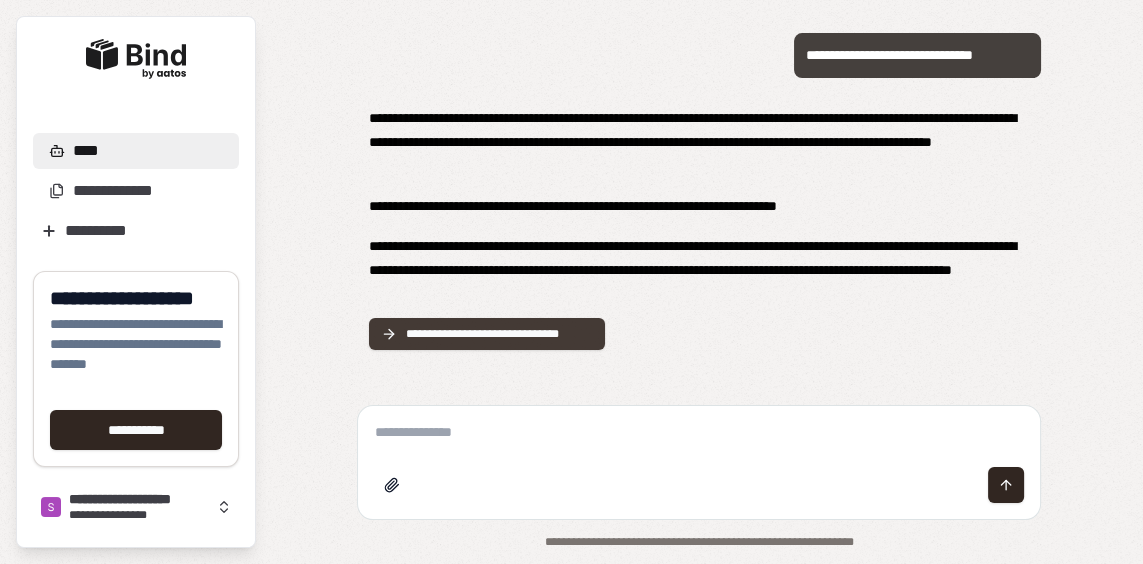 click on "**********" at bounding box center (498, 334) 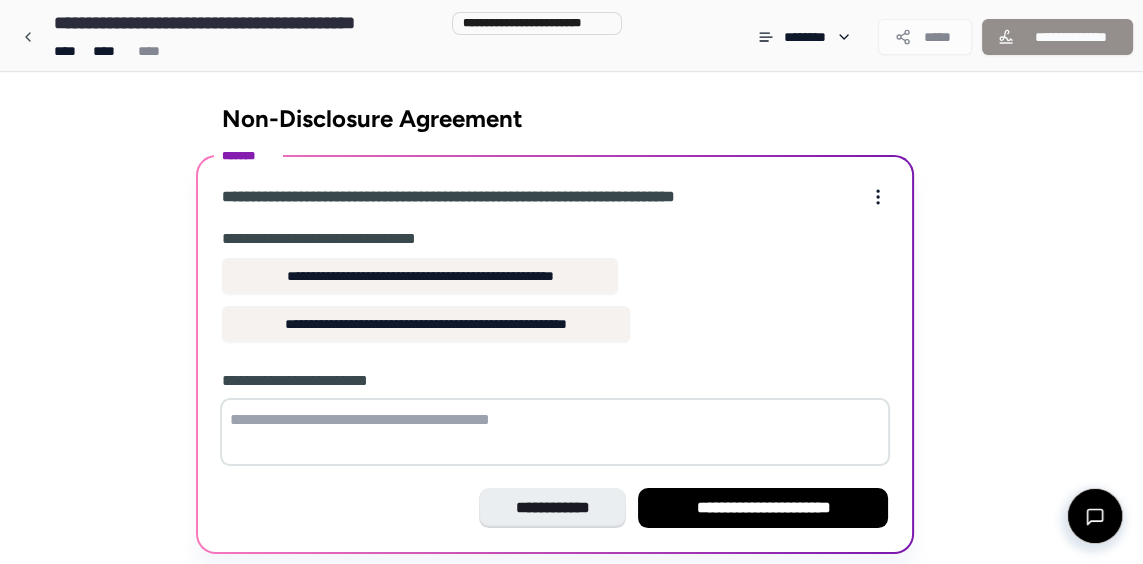 scroll, scrollTop: 66, scrollLeft: 0, axis: vertical 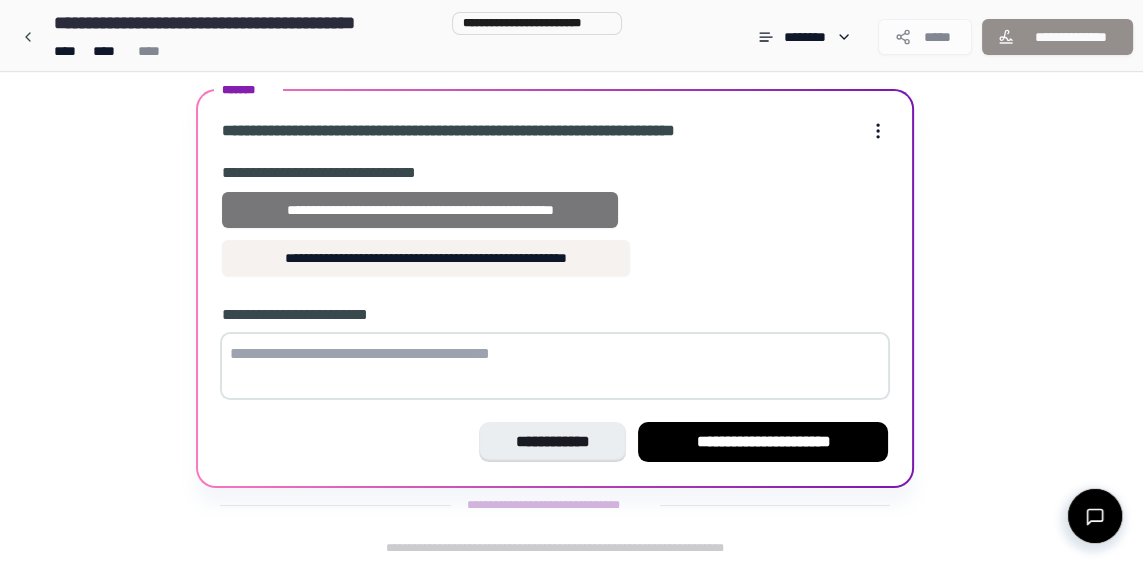 click on "**********" at bounding box center (419, 210) 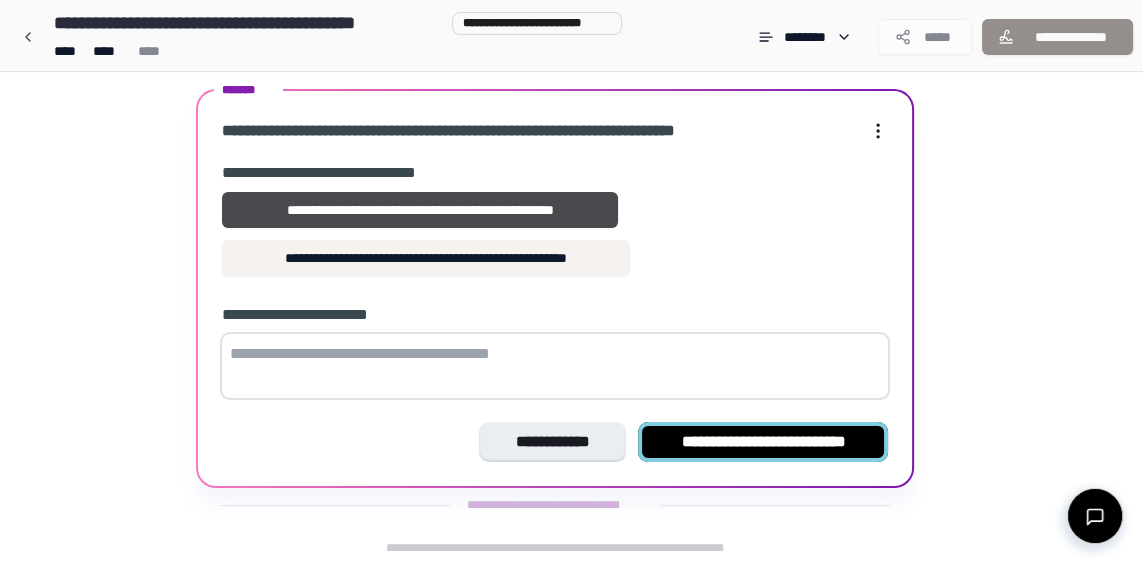click on "**********" at bounding box center (763, 442) 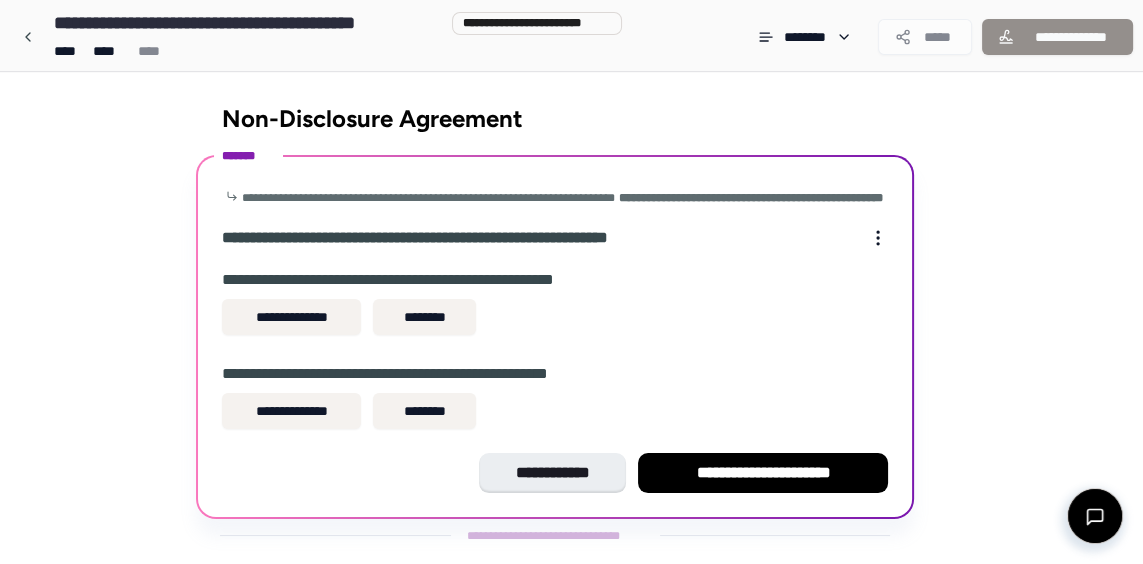 scroll, scrollTop: 48, scrollLeft: 0, axis: vertical 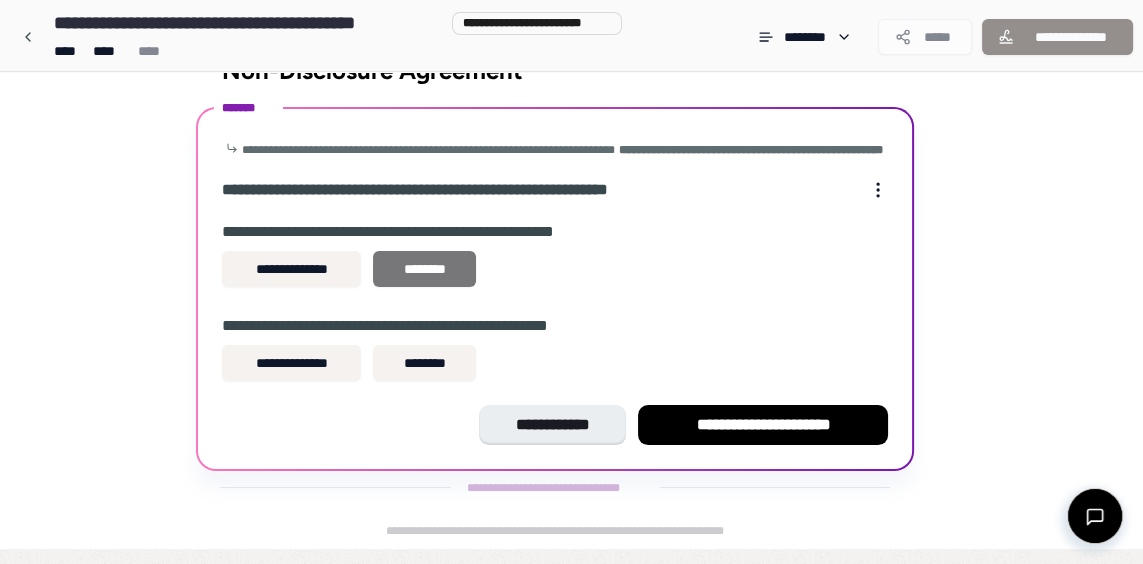 click on "********" at bounding box center [424, 269] 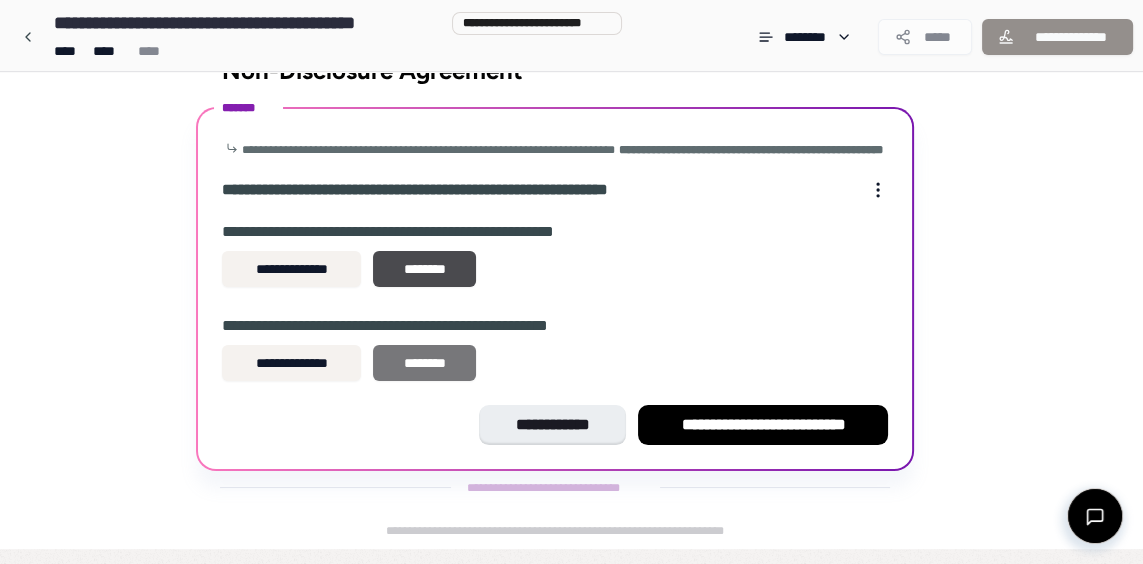 click on "********" at bounding box center (424, 363) 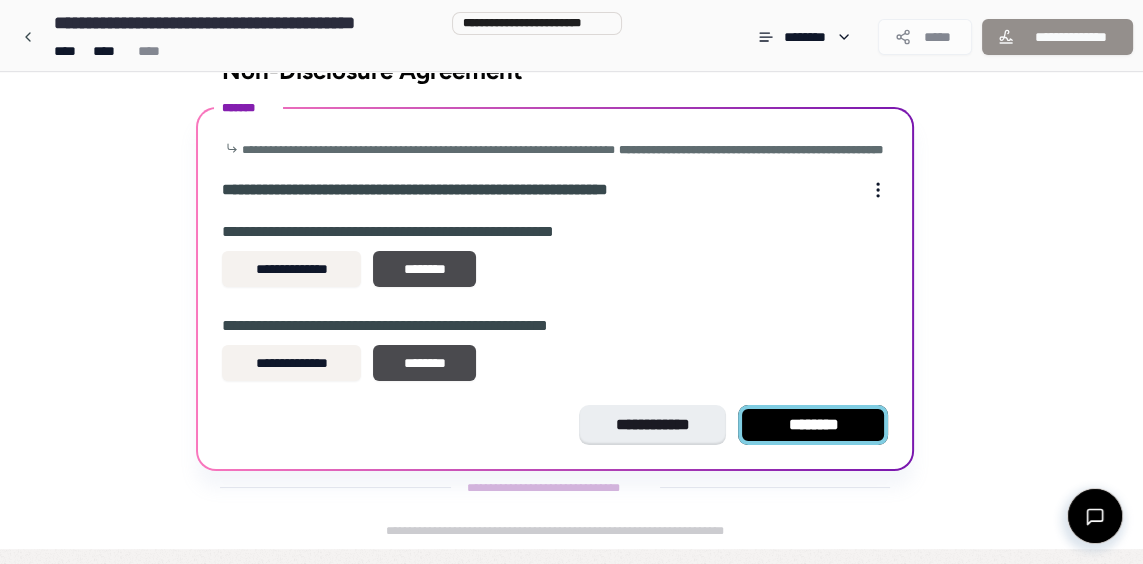 click on "********" at bounding box center (813, 425) 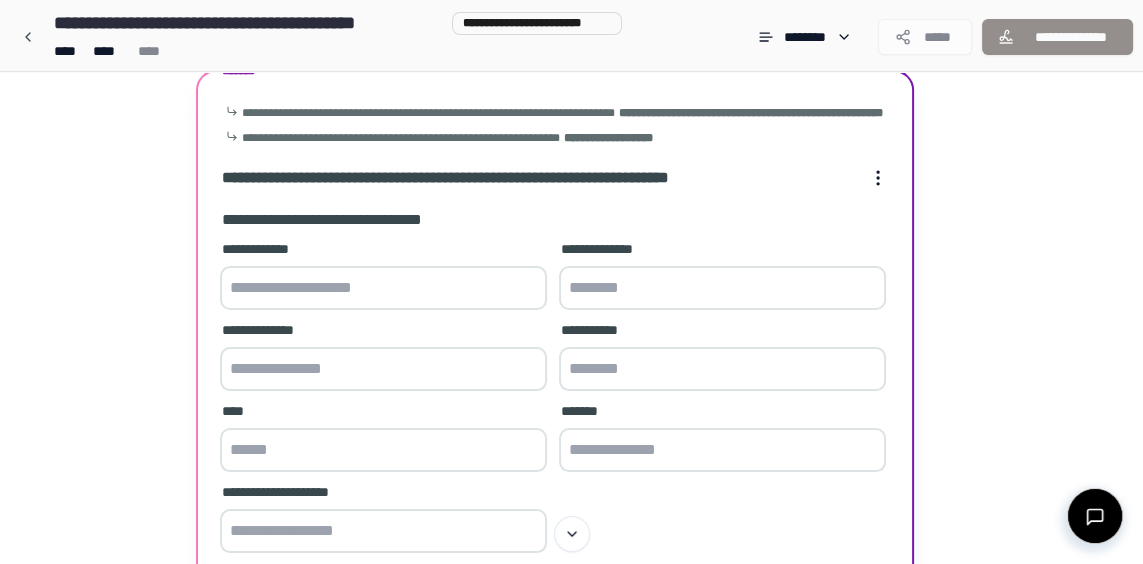 scroll, scrollTop: 83, scrollLeft: 0, axis: vertical 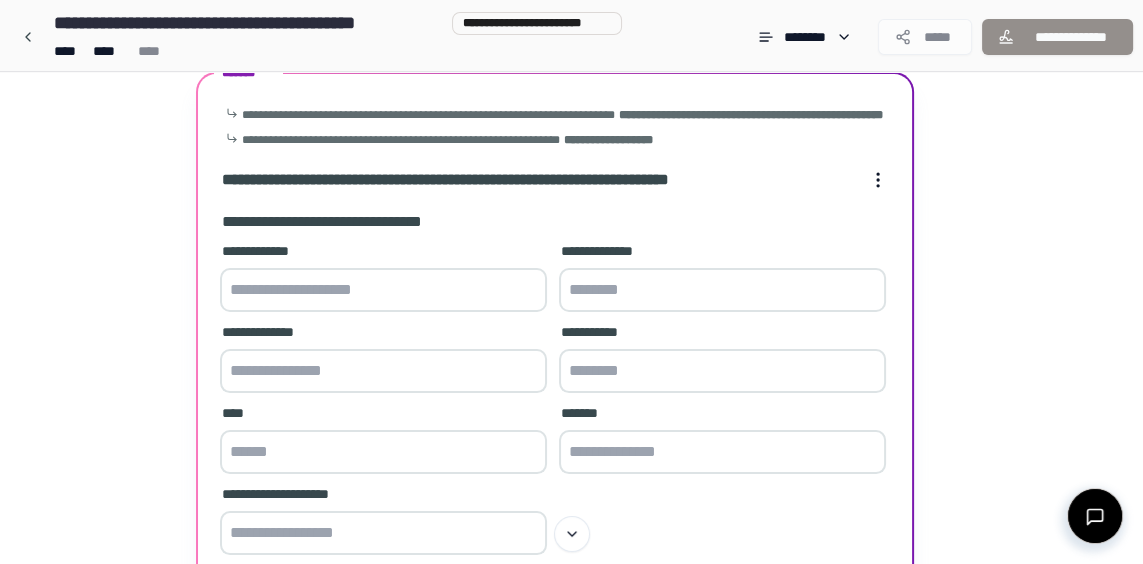 click at bounding box center [383, 290] 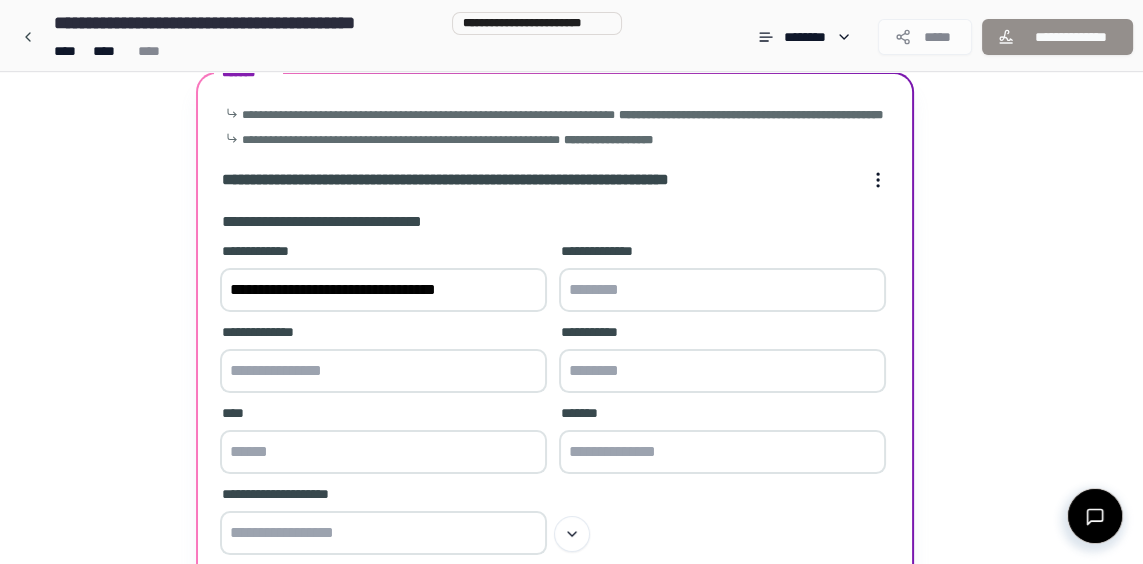 type on "**********" 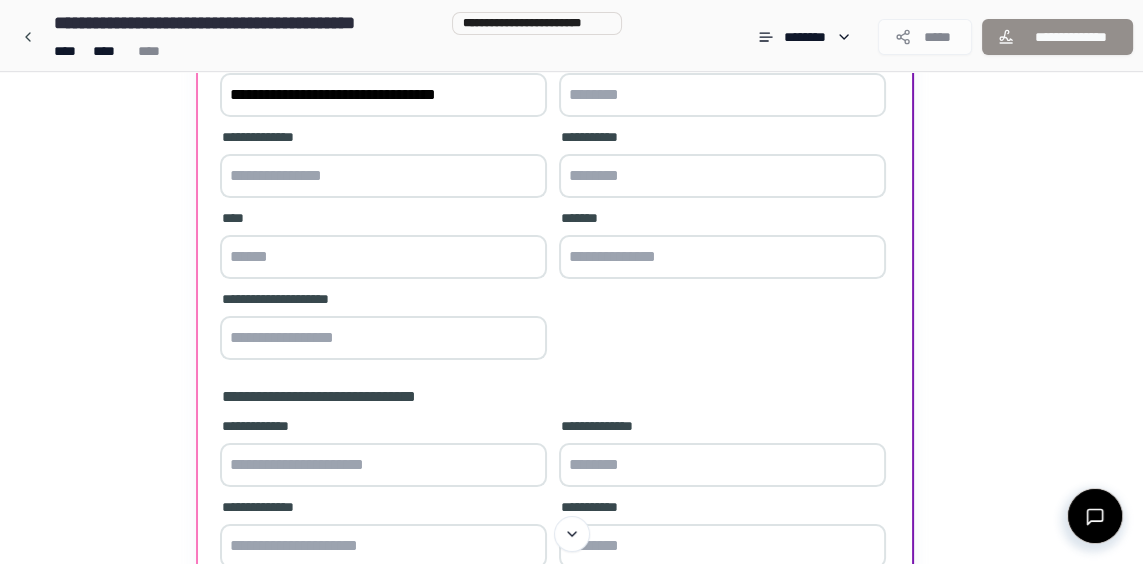 scroll, scrollTop: 279, scrollLeft: 0, axis: vertical 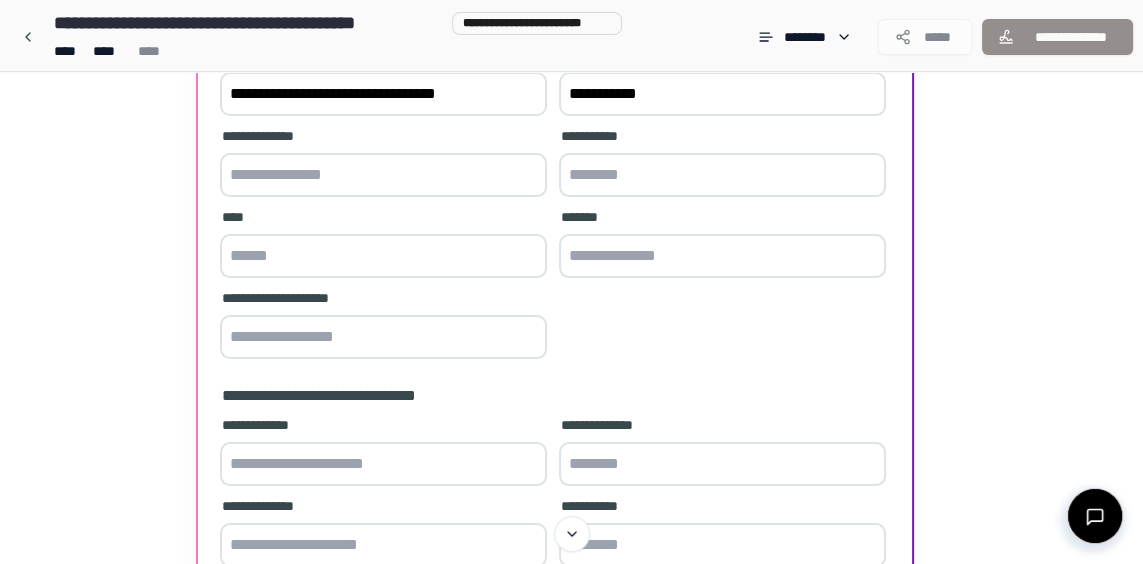 type on "**********" 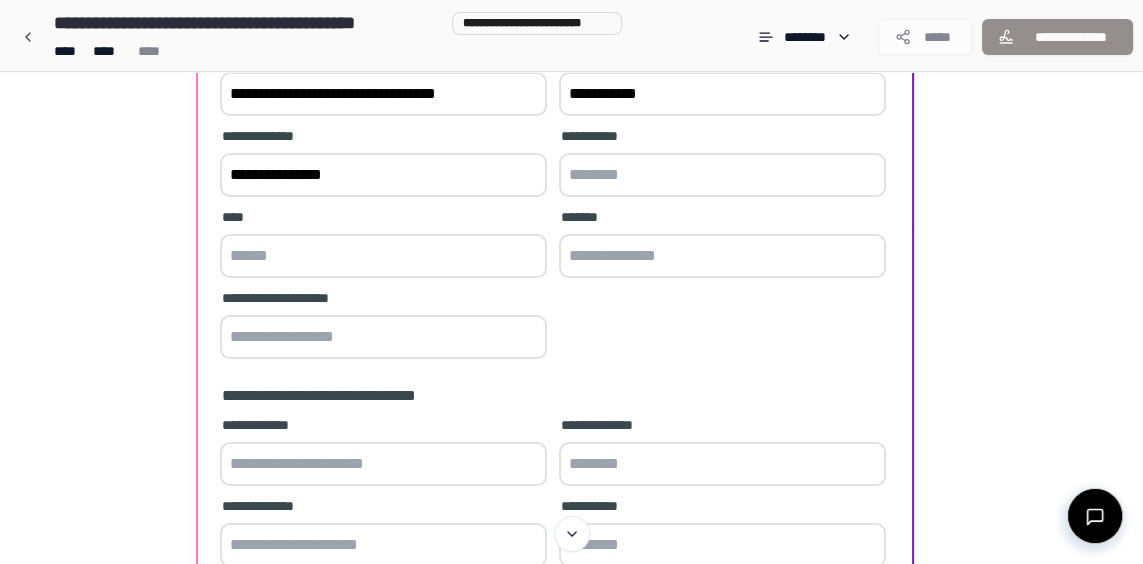 type on "**********" 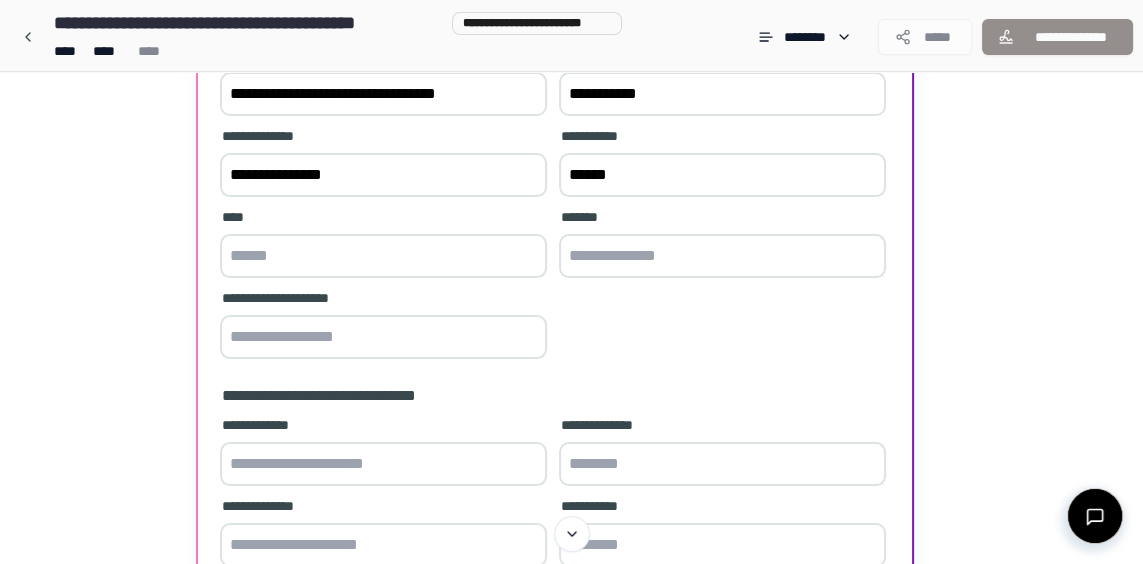 type on "******" 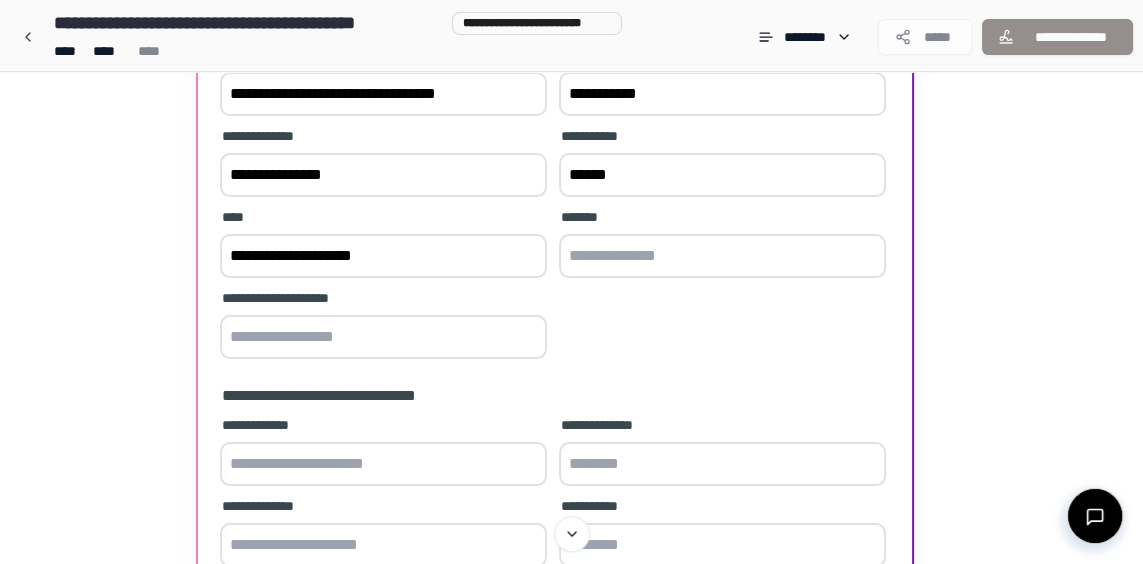 click at bounding box center [722, 256] 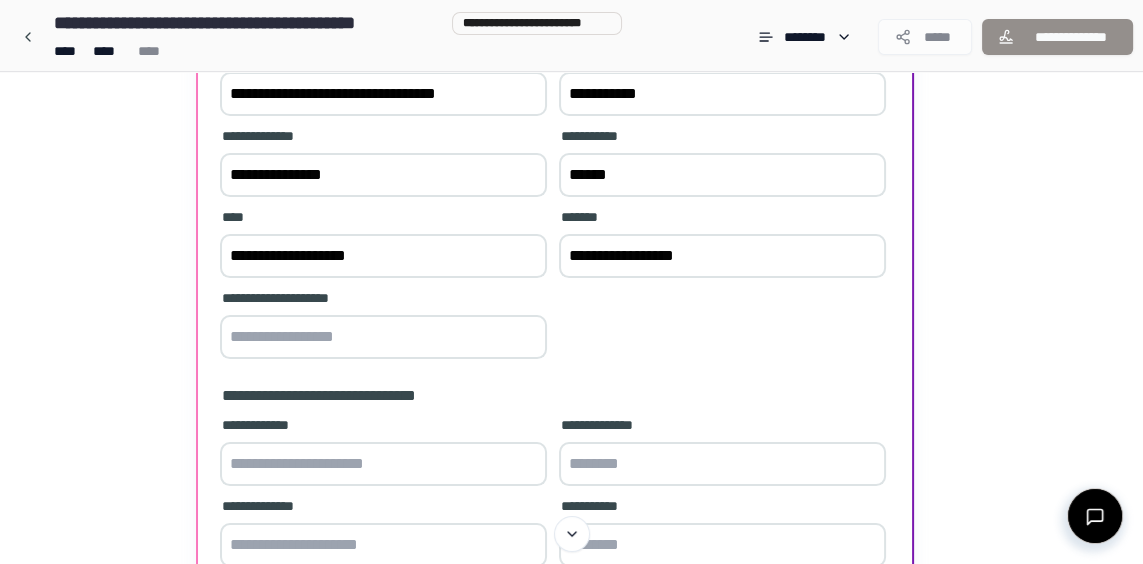 type on "**********" 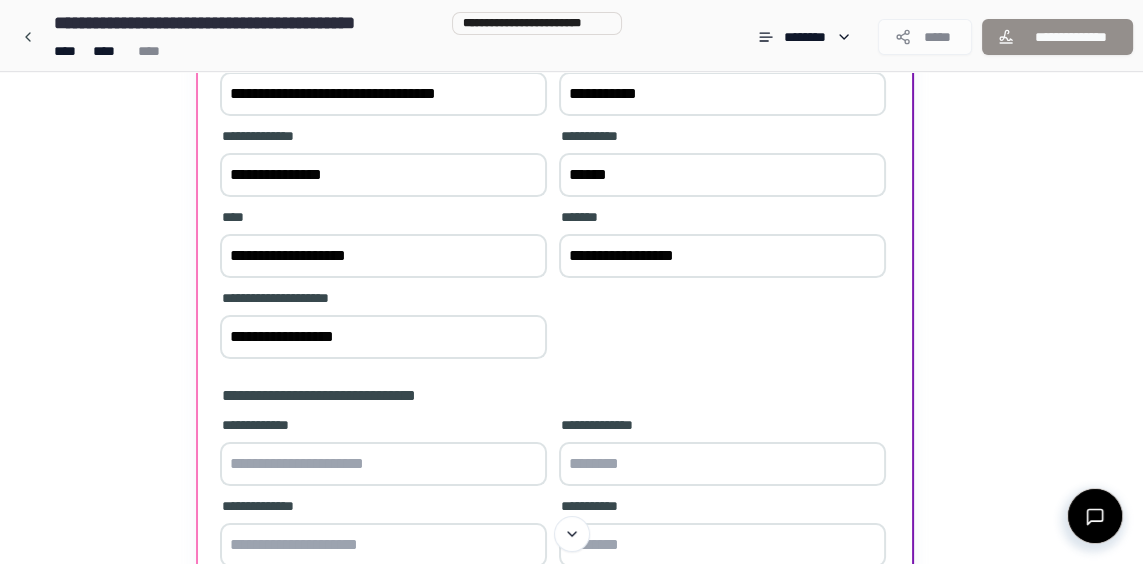 type on "**********" 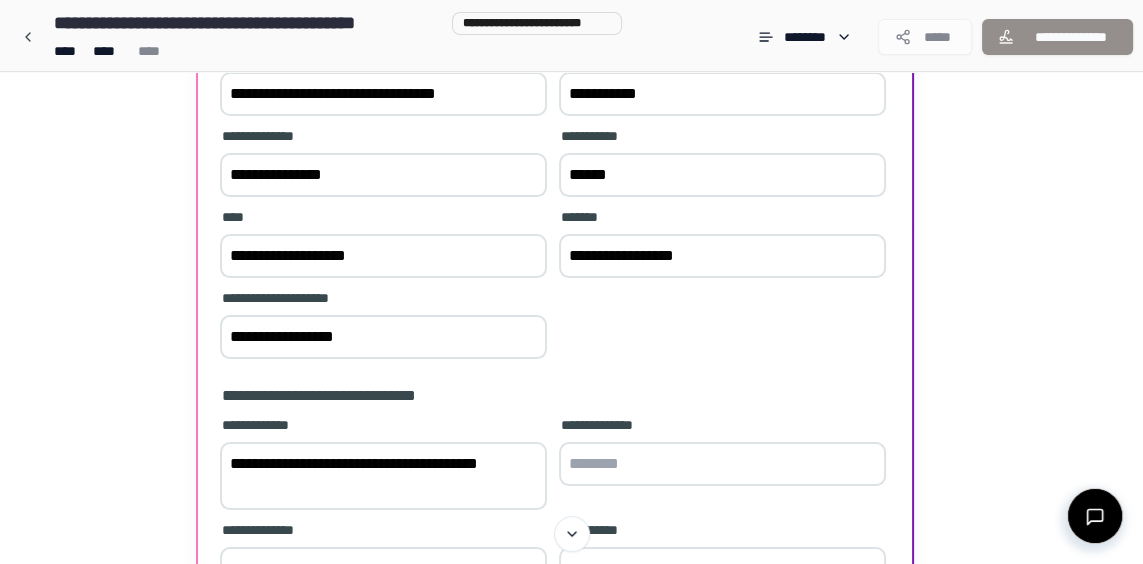 scroll, scrollTop: 0, scrollLeft: 0, axis: both 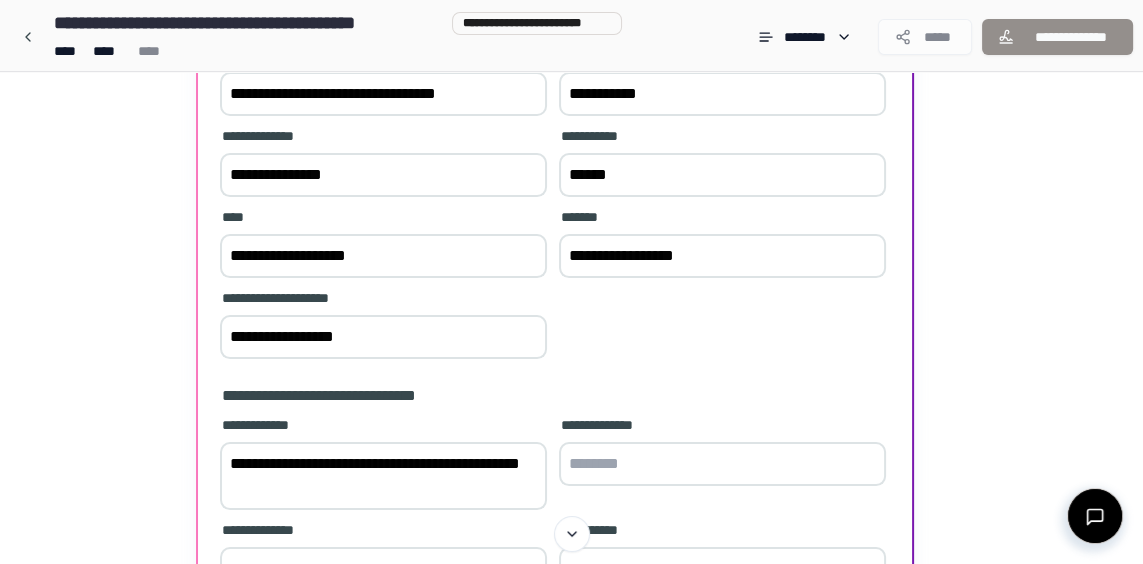 type on "**********" 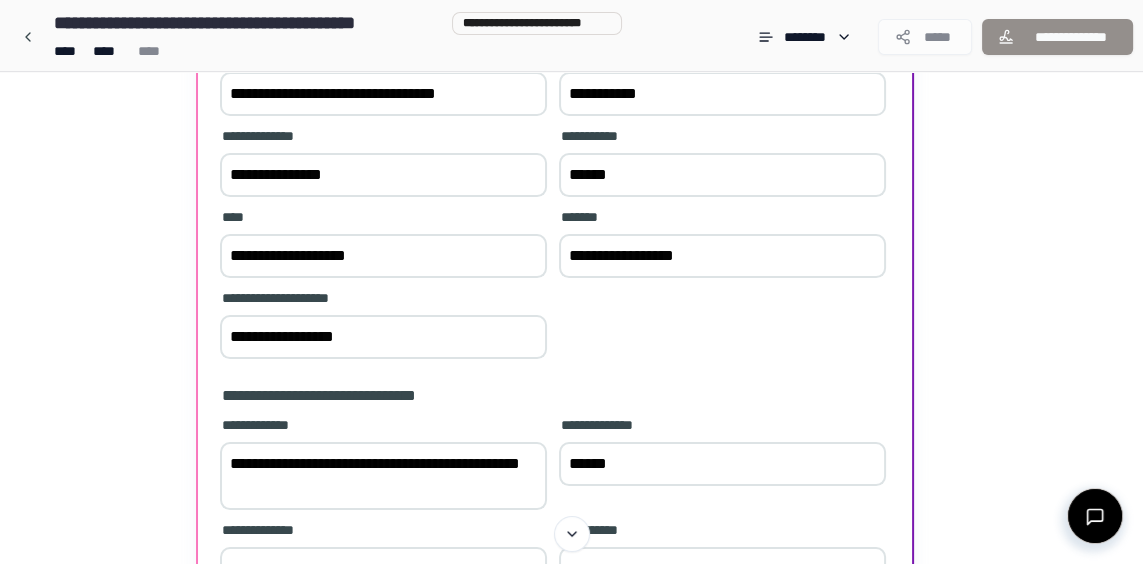 click on "******" at bounding box center [722, 464] 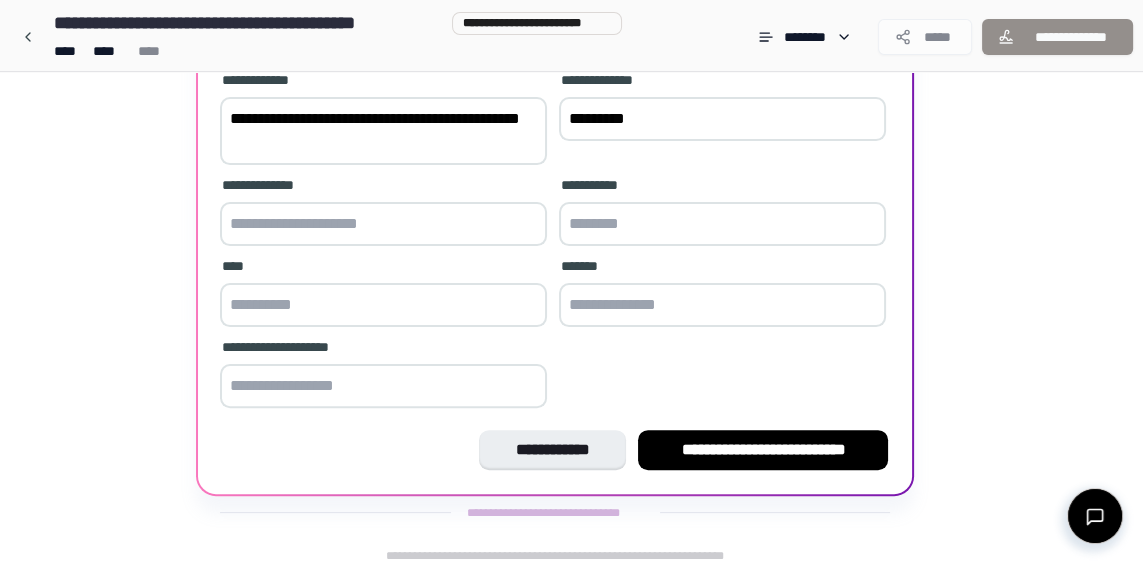 scroll, scrollTop: 642, scrollLeft: 0, axis: vertical 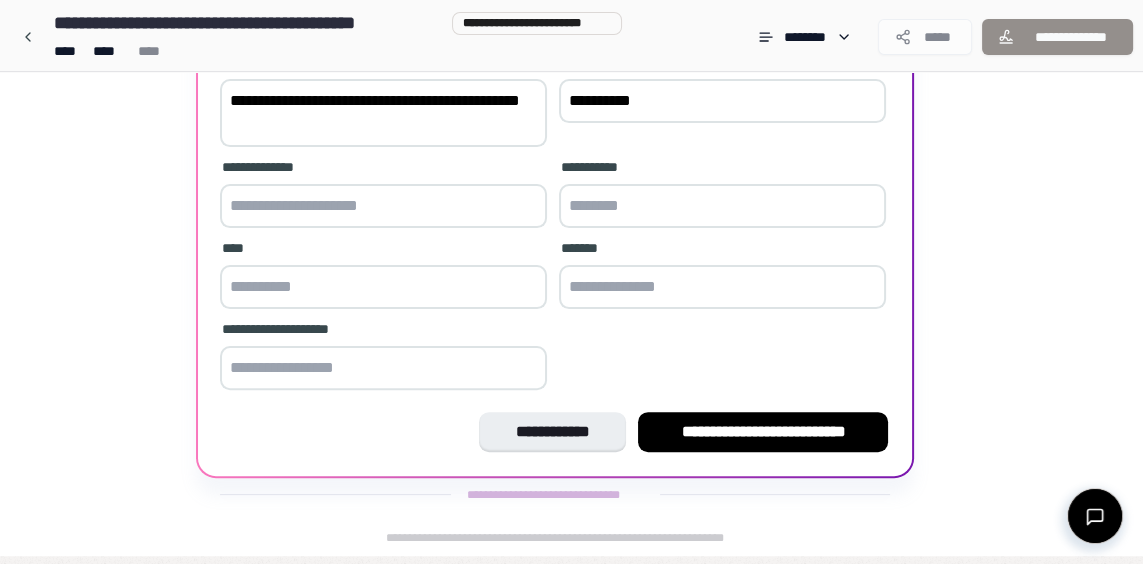 click at bounding box center (383, 206) 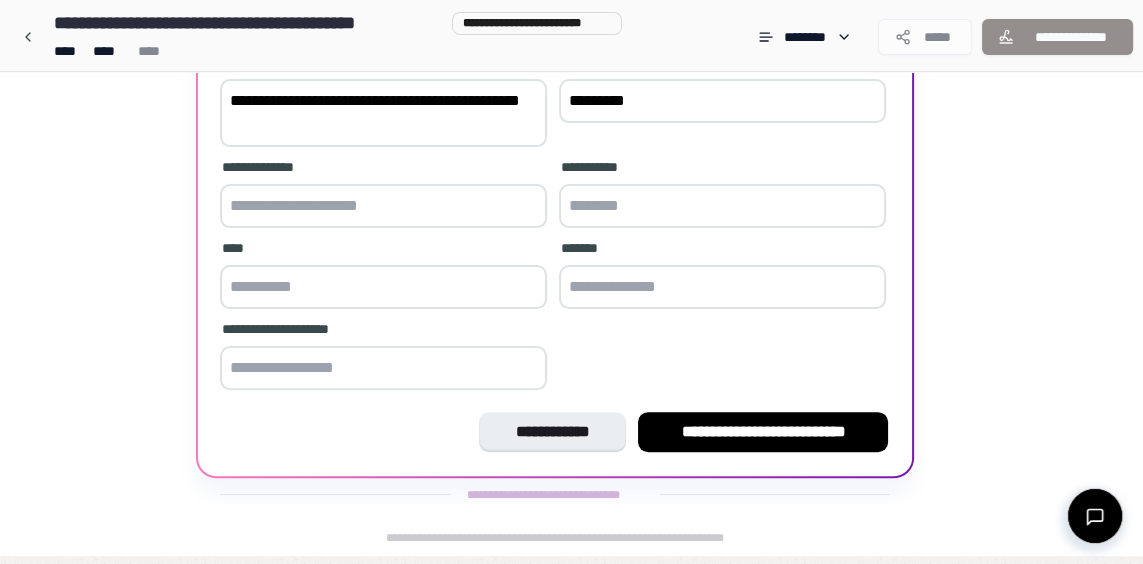 type on "*********" 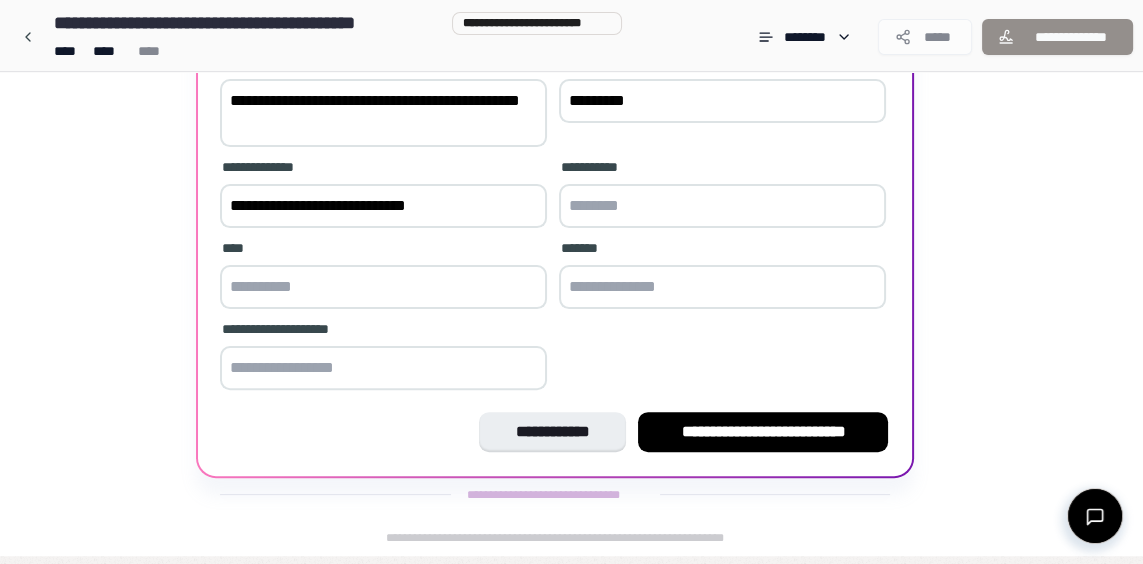 click at bounding box center (722, 206) 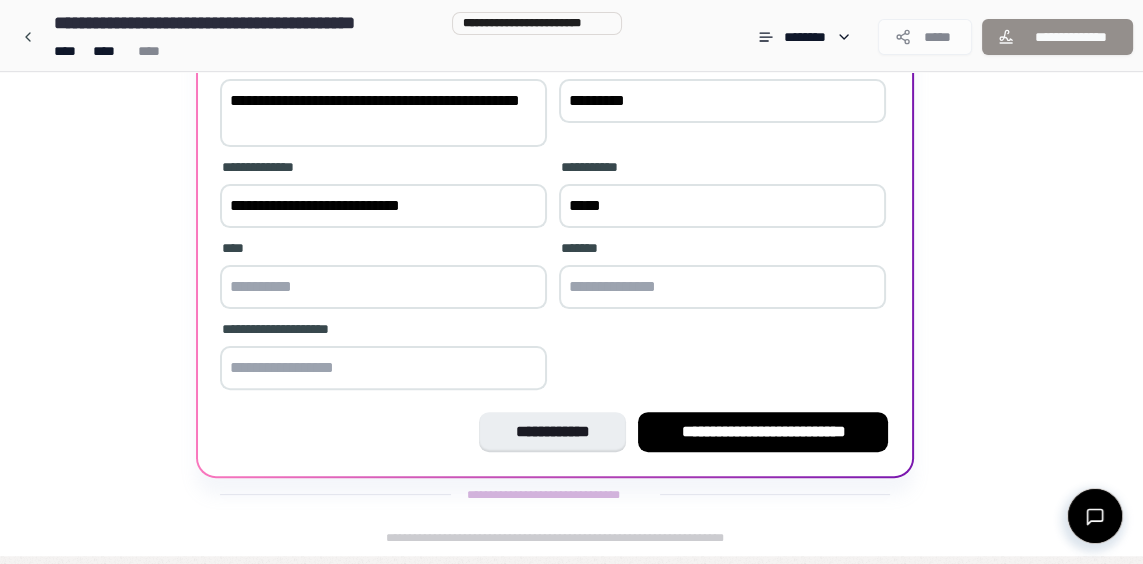 type on "*****" 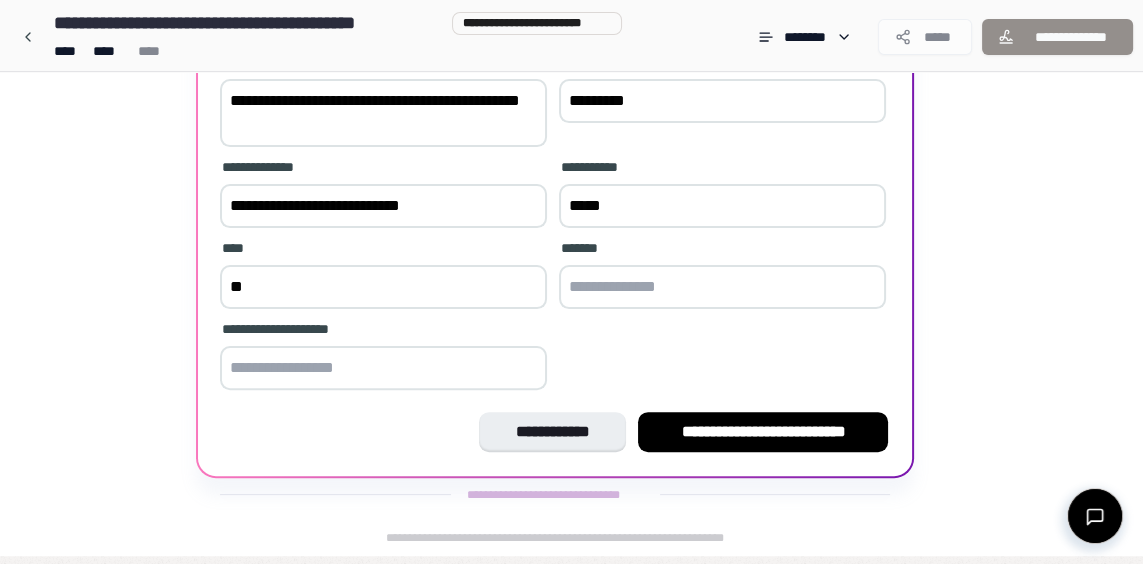 type on "*" 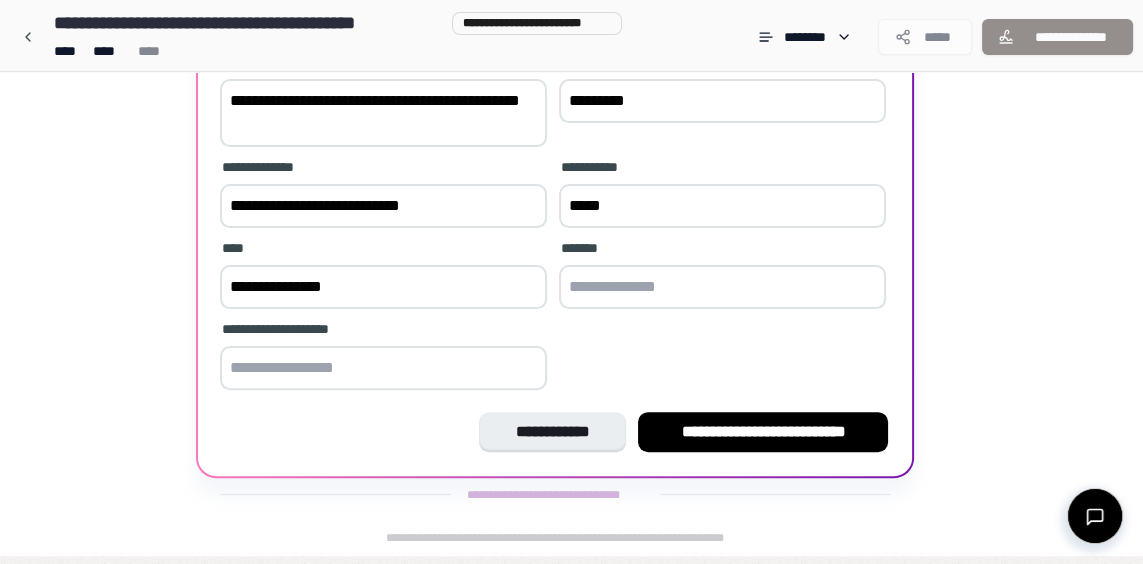 type on "**********" 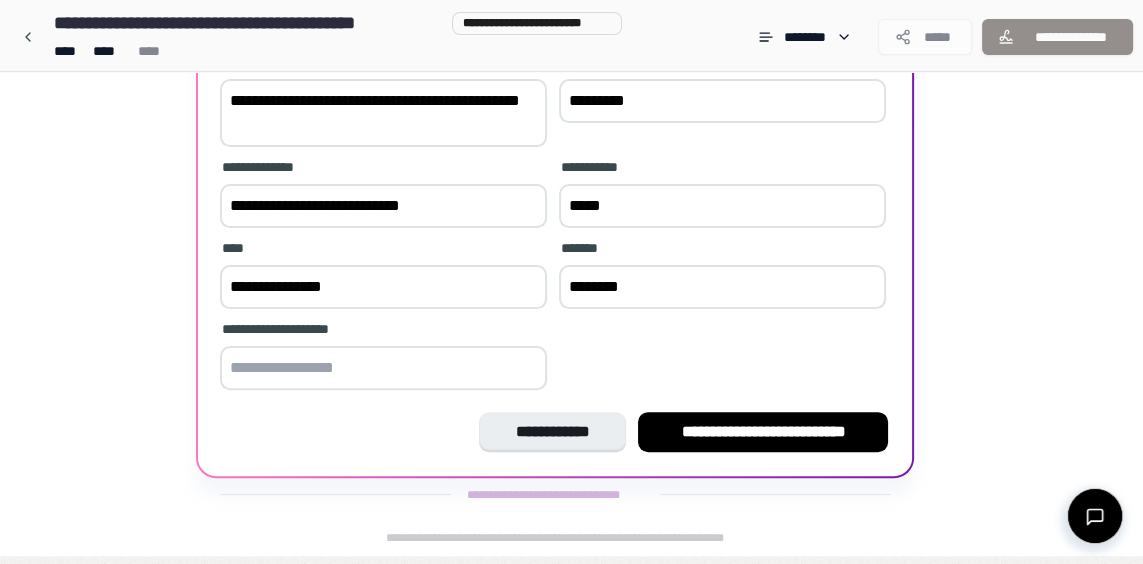 type on "********" 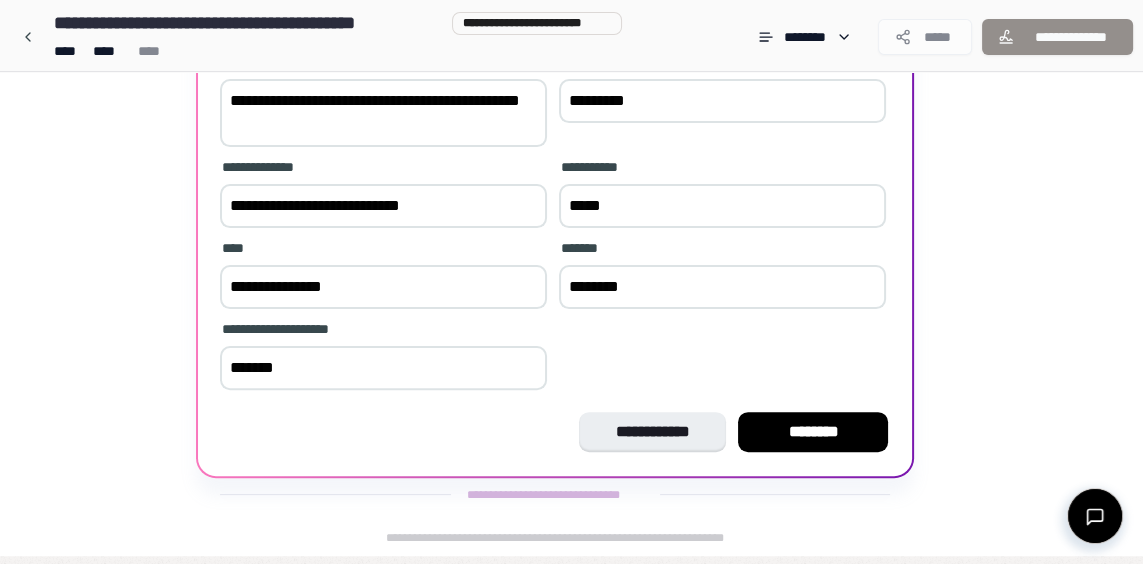 type on "********" 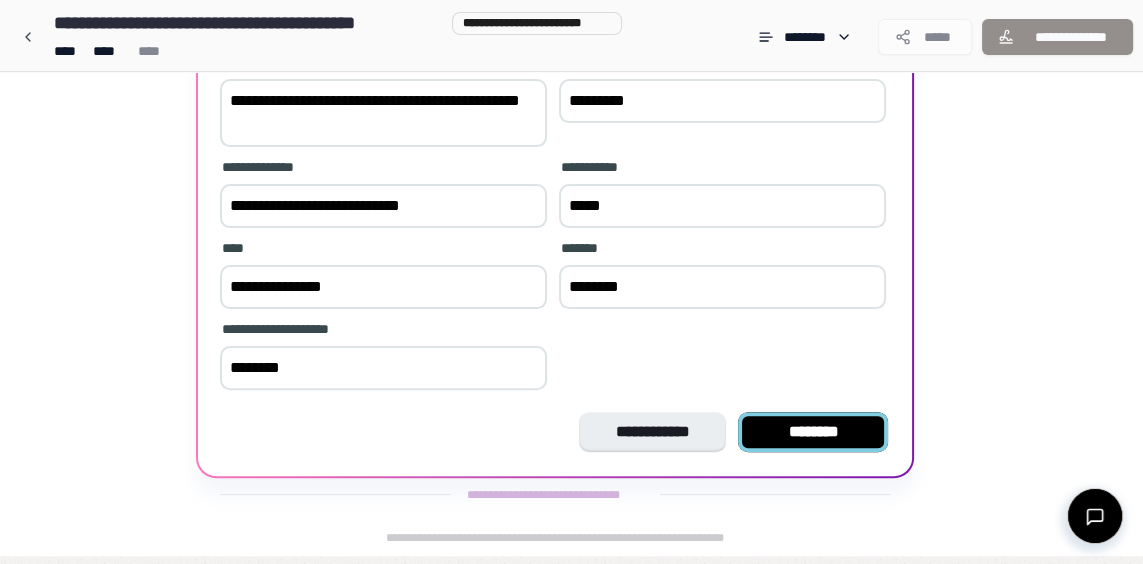 click on "********" at bounding box center [813, 432] 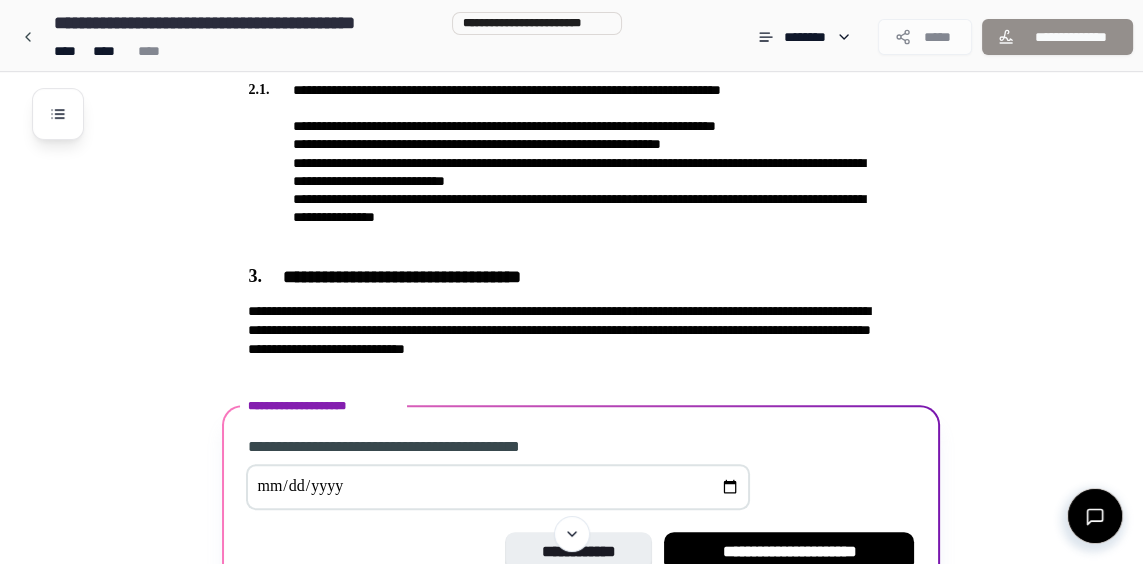 scroll, scrollTop: 876, scrollLeft: 0, axis: vertical 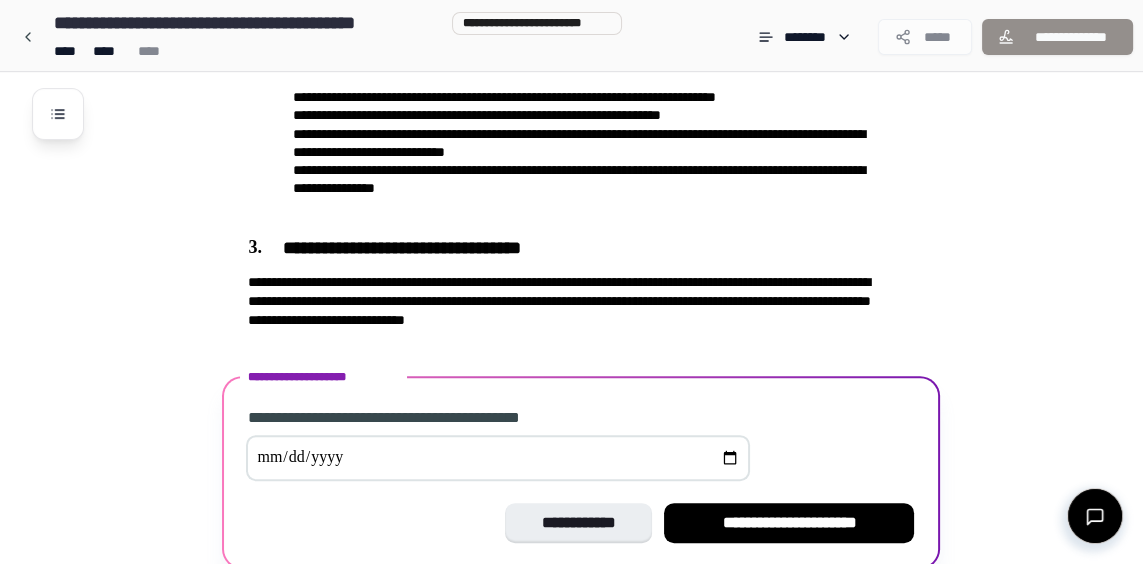 click at bounding box center [498, 458] 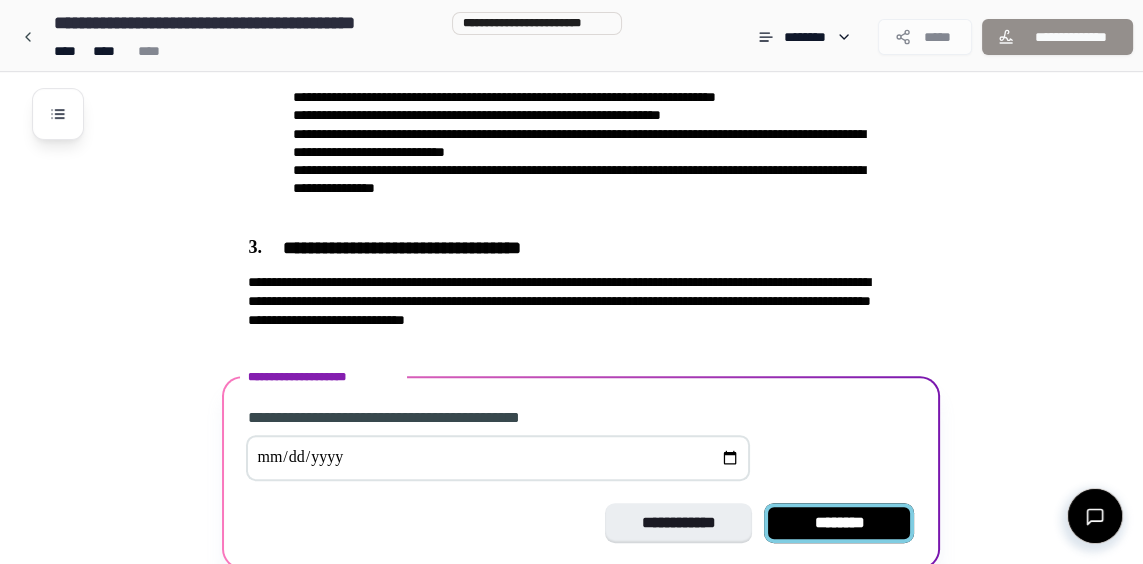 click on "********" at bounding box center [839, 523] 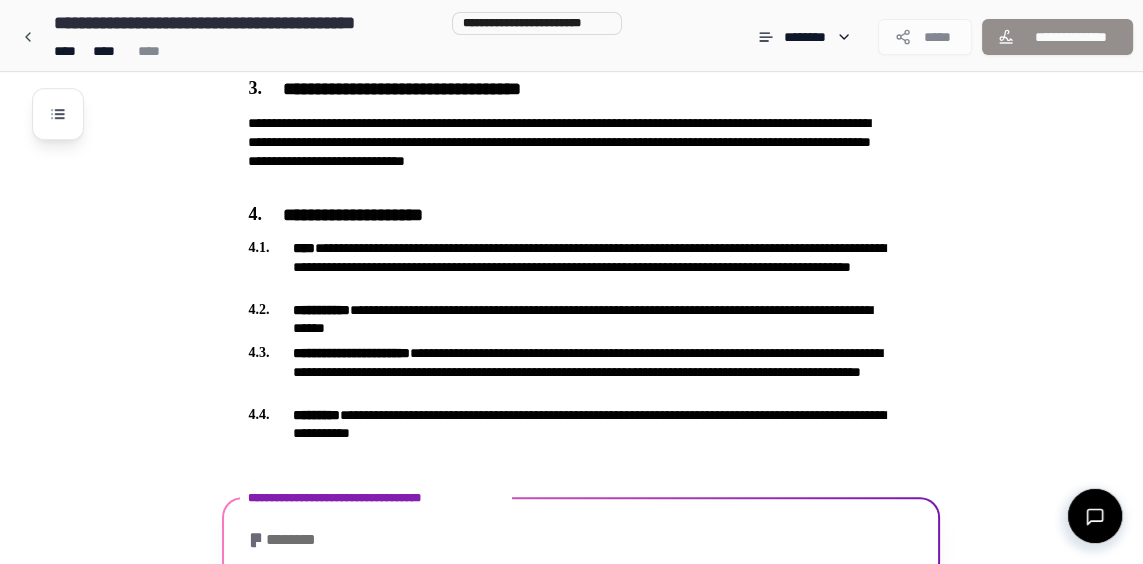 scroll, scrollTop: 1154, scrollLeft: 0, axis: vertical 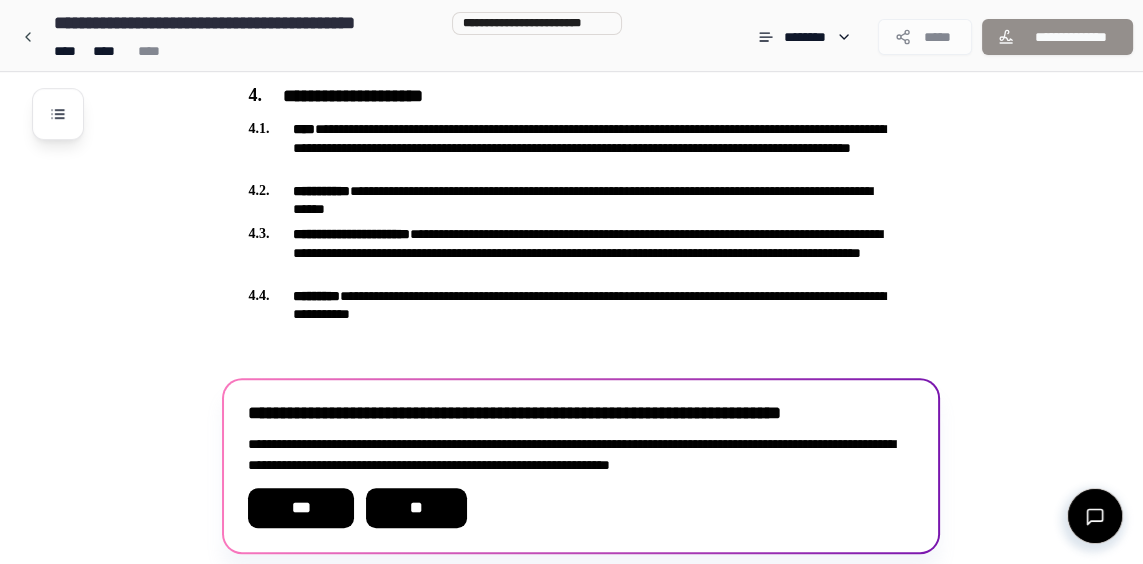 click on "[FIRST] [LAST]" at bounding box center (567, 252) 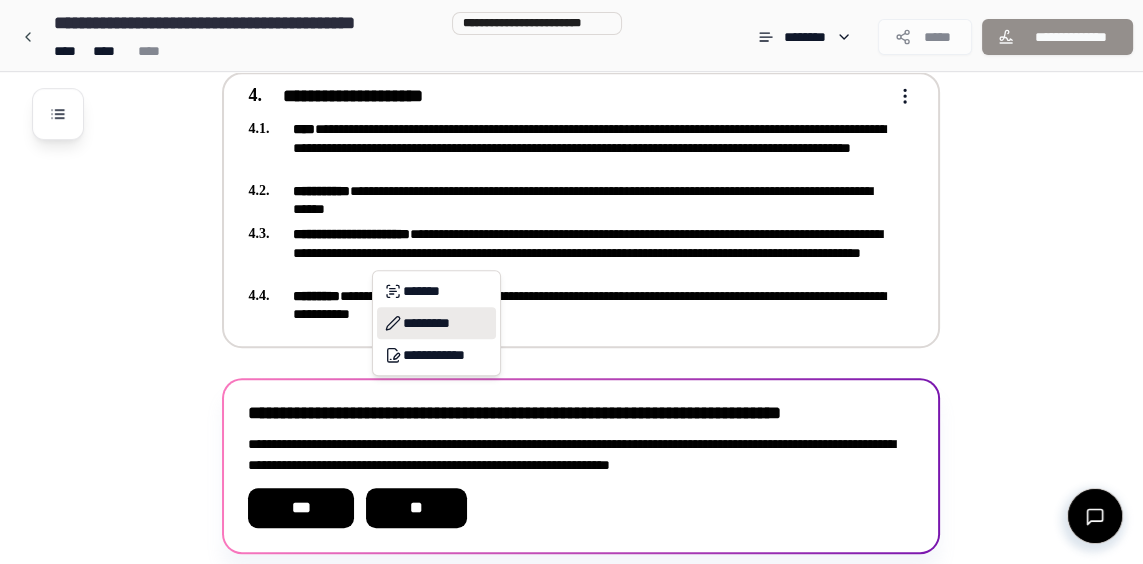 click on "*********" at bounding box center [436, 323] 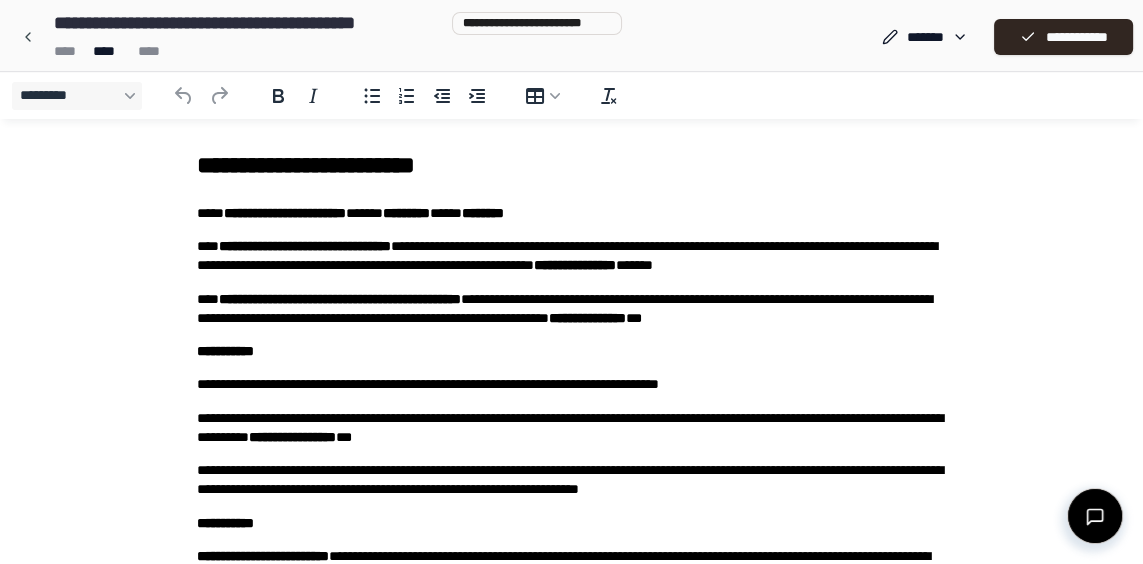 scroll, scrollTop: 0, scrollLeft: 0, axis: both 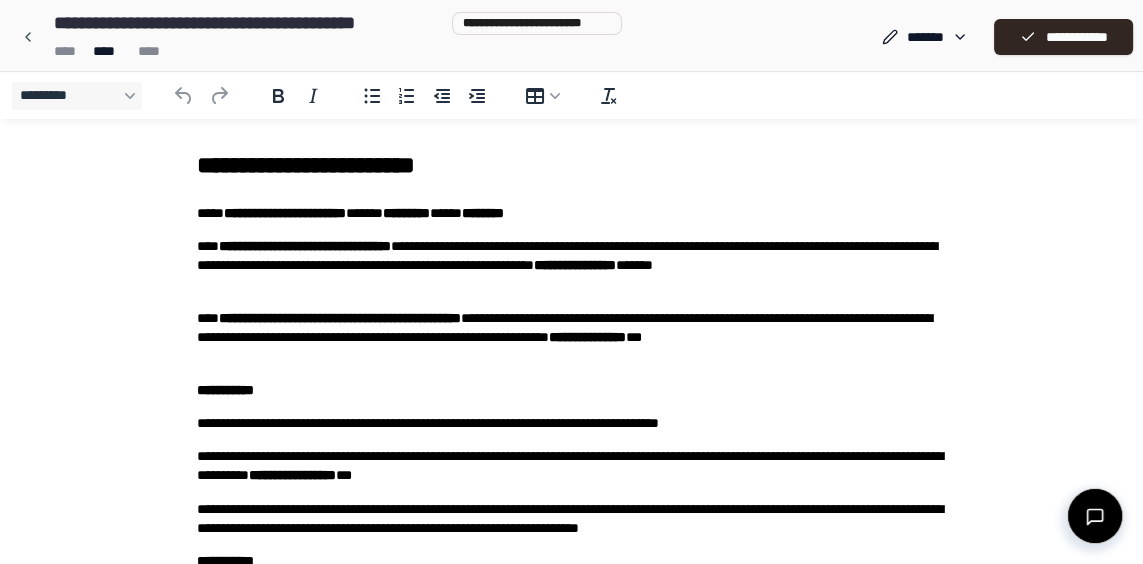 click on "**********" at bounding box center [305, 246] 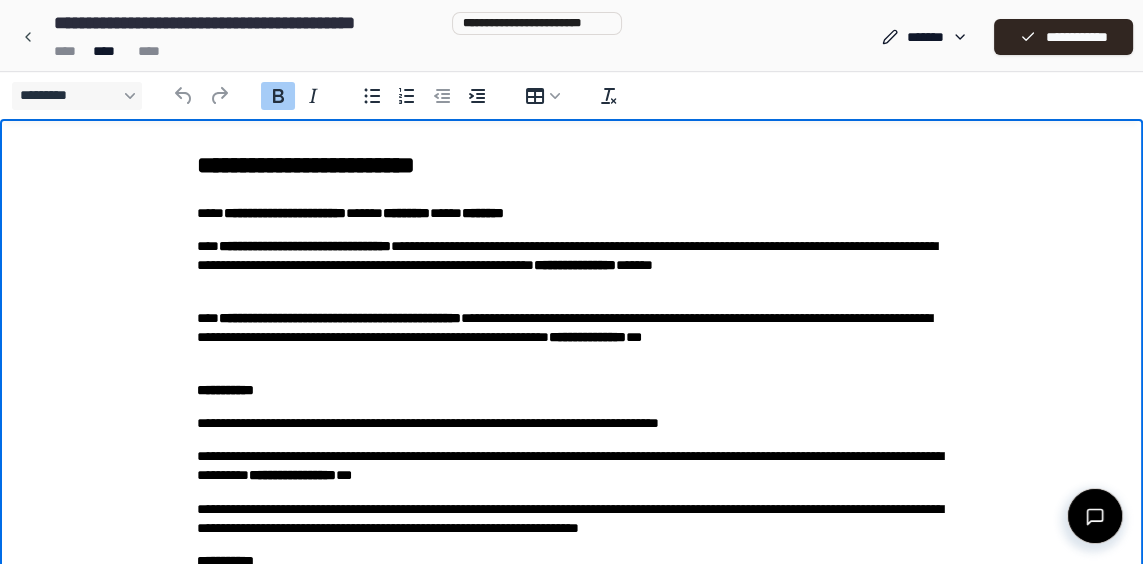type 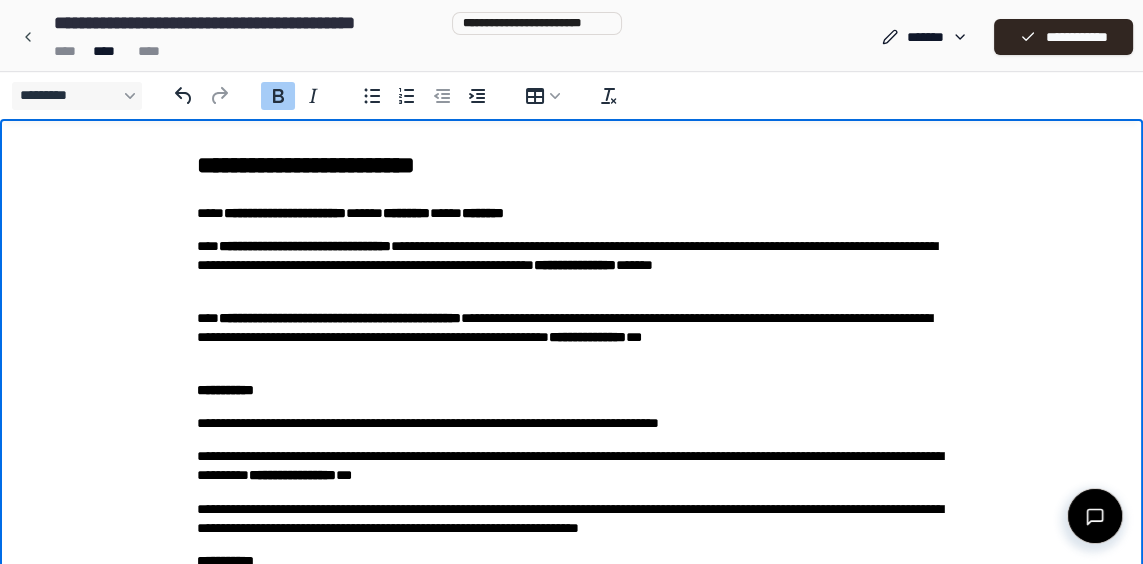 click on "[NUMBER] [STREET], [CITY], [STATE]" at bounding box center [572, 338] 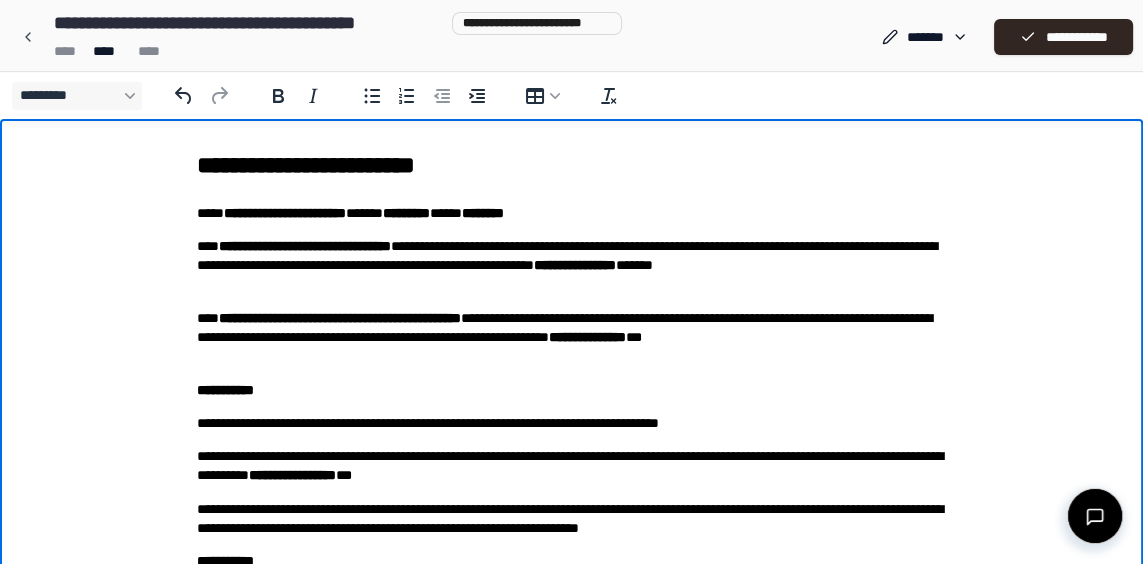 click on "[NUMBER] [STREET], [CITY], [STATE]" at bounding box center (572, 338) 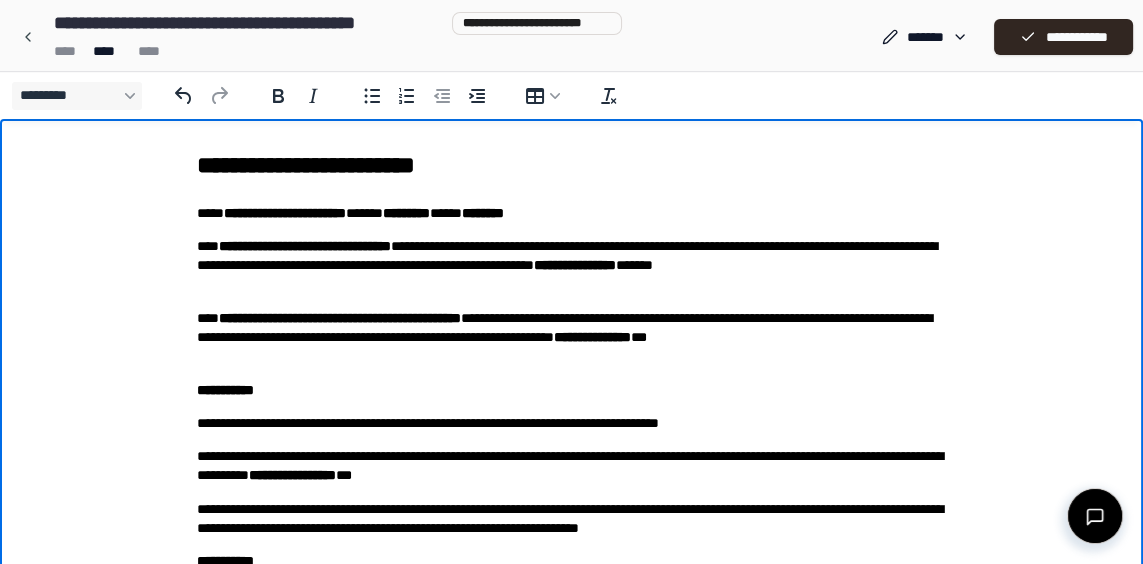 click on "[NUMBER] [STREET], [CITY], [STATE]" at bounding box center [572, 338] 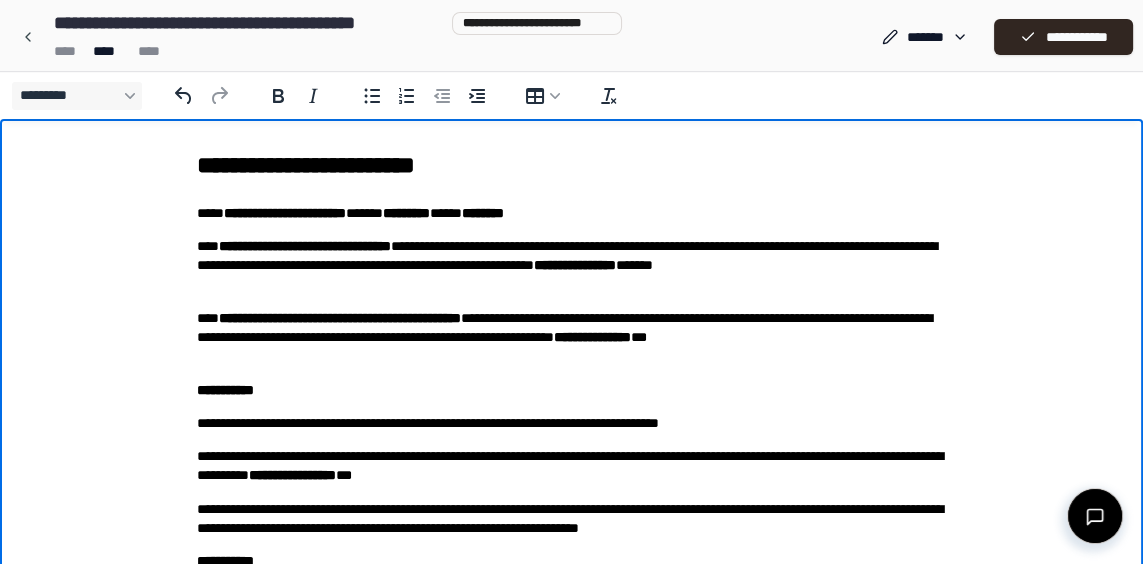 click on "[NUMBER] [STREET], [CITY], [STATE]" at bounding box center (572, 338) 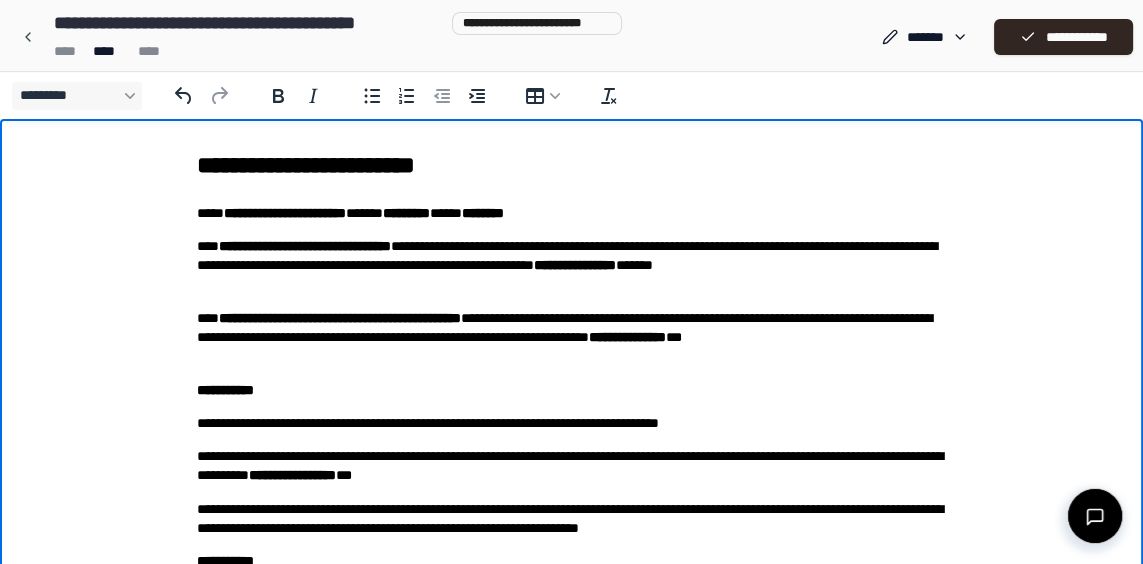 click on "[FIRST] [LAST] [STREET], [CITY], [STATE] [NUMBER] [STREET], [CITY], [STATE] [NUMBER] [STREET], [CITY], [STATE] [CITY] [TEXT] [TEXT] [TEXT] [TEXT] [TEXT] [TEXT] [TEXT] [TEXT] [TEXT]" at bounding box center [571, 796] 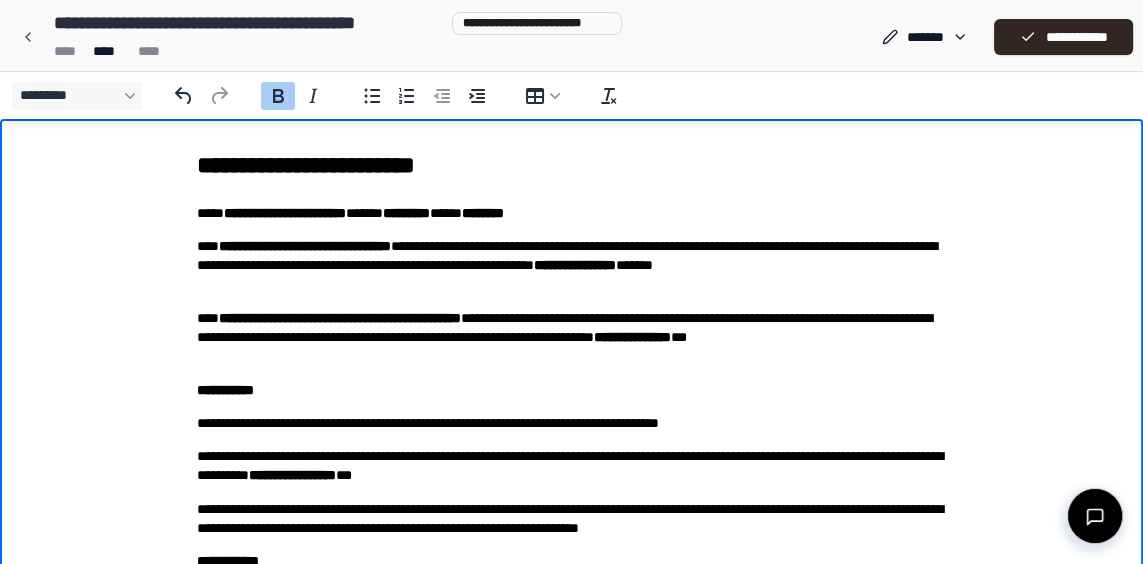 scroll, scrollTop: 119, scrollLeft: 0, axis: vertical 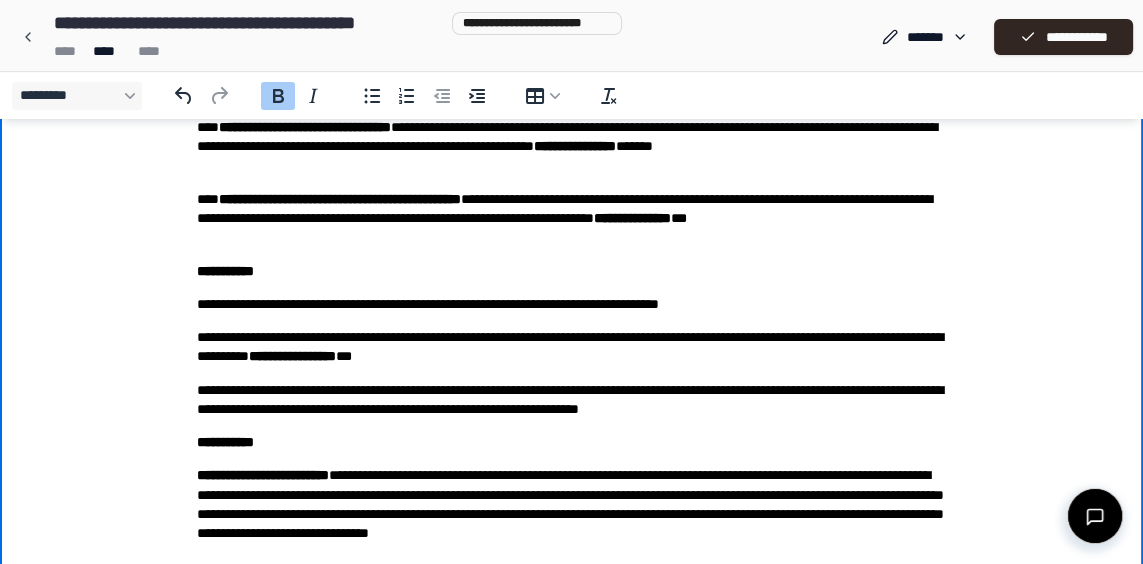 click on "[NUMBER] [STREET], [CITY], [STATE]" at bounding box center [572, 219] 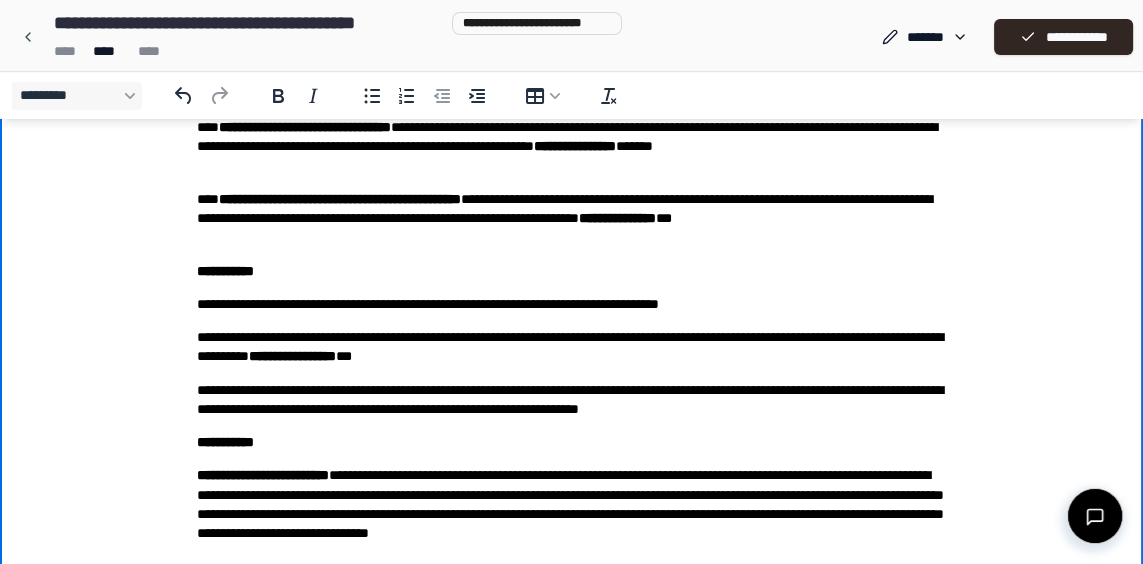 click on "[NUMBER] [STREET], [CITY], [STATE]" at bounding box center (572, 219) 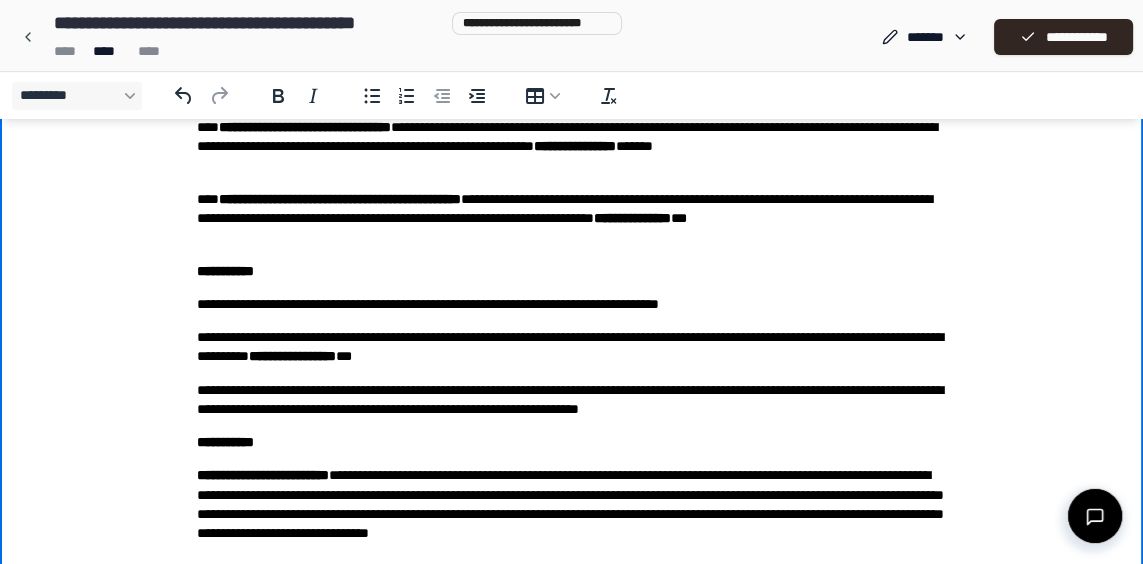 click on "[NUMBER] [STREET], [CITY], [STATE]" at bounding box center (572, 219) 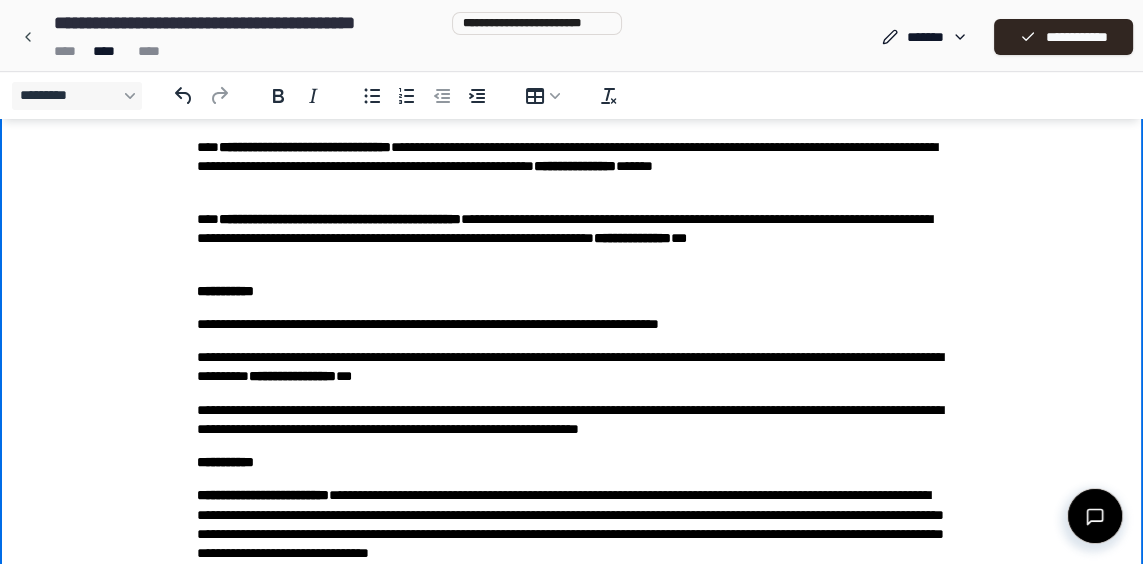 click on "[NUMBER] [STREET], [CITY], [STATE]" at bounding box center [572, 239] 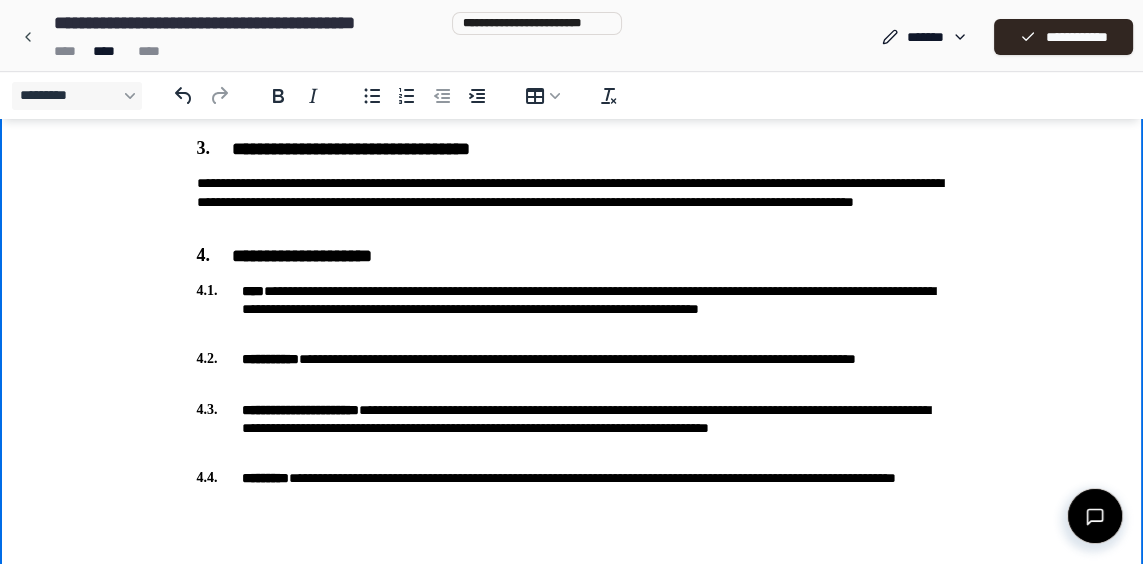 scroll, scrollTop: 967, scrollLeft: 0, axis: vertical 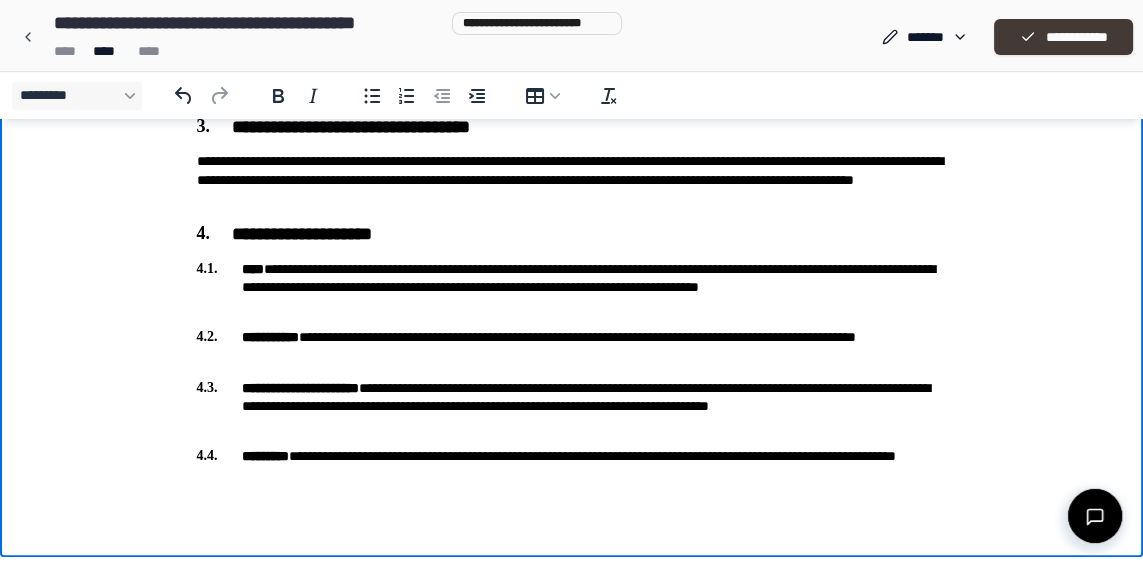 click on "**********" at bounding box center [1063, 37] 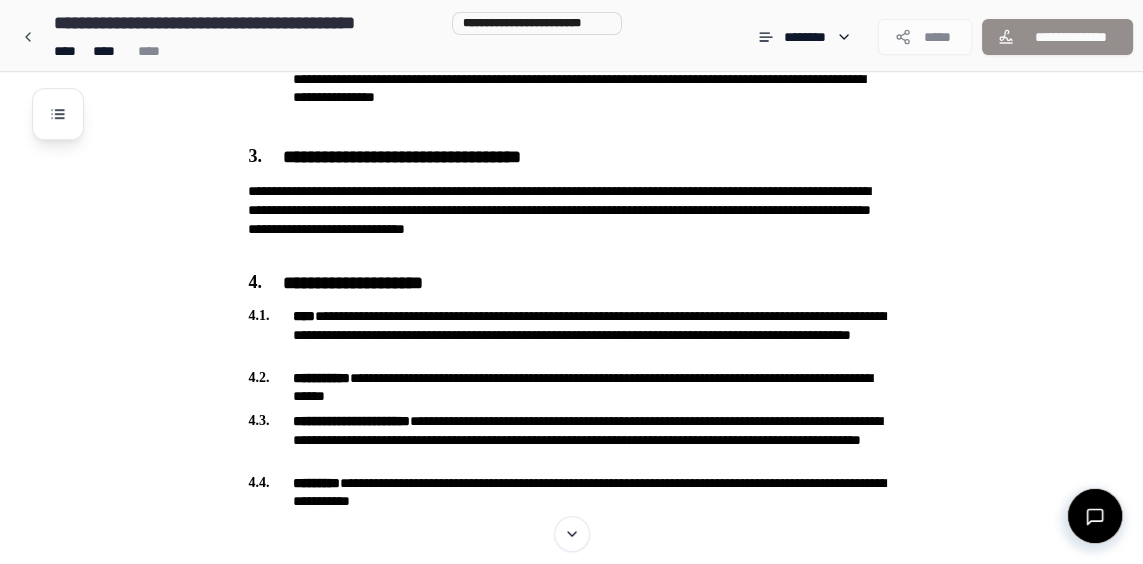 scroll, scrollTop: 1154, scrollLeft: 0, axis: vertical 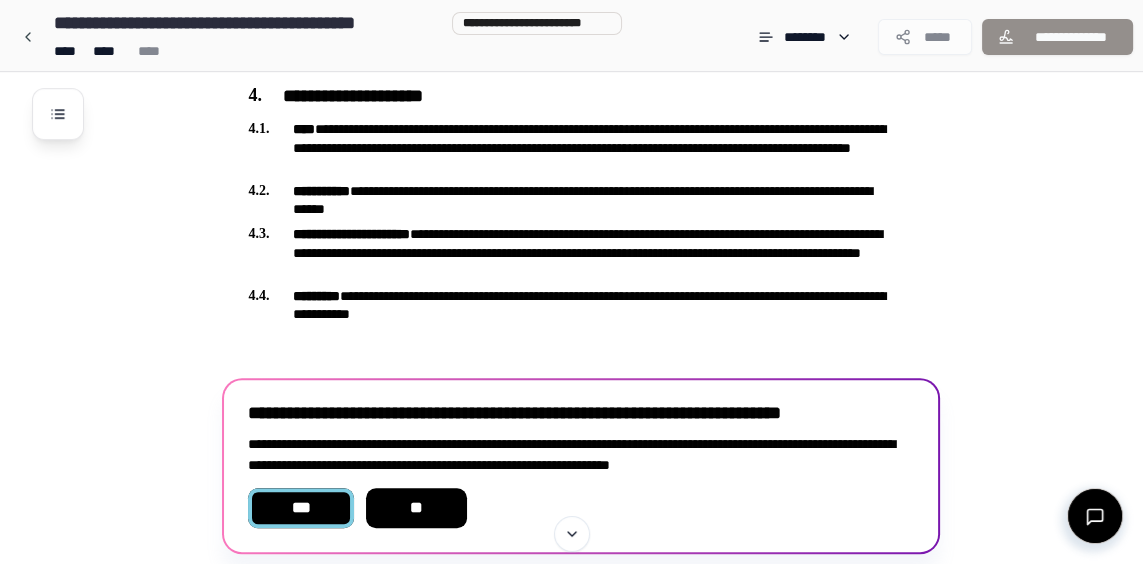 click on "***" at bounding box center [300, 508] 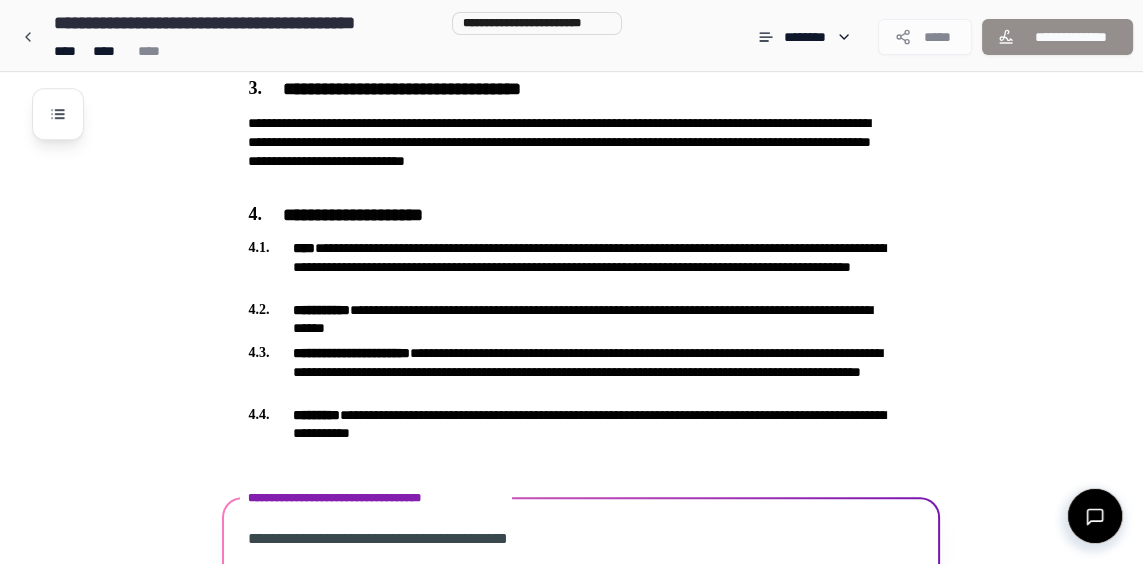 scroll, scrollTop: 1198, scrollLeft: 0, axis: vertical 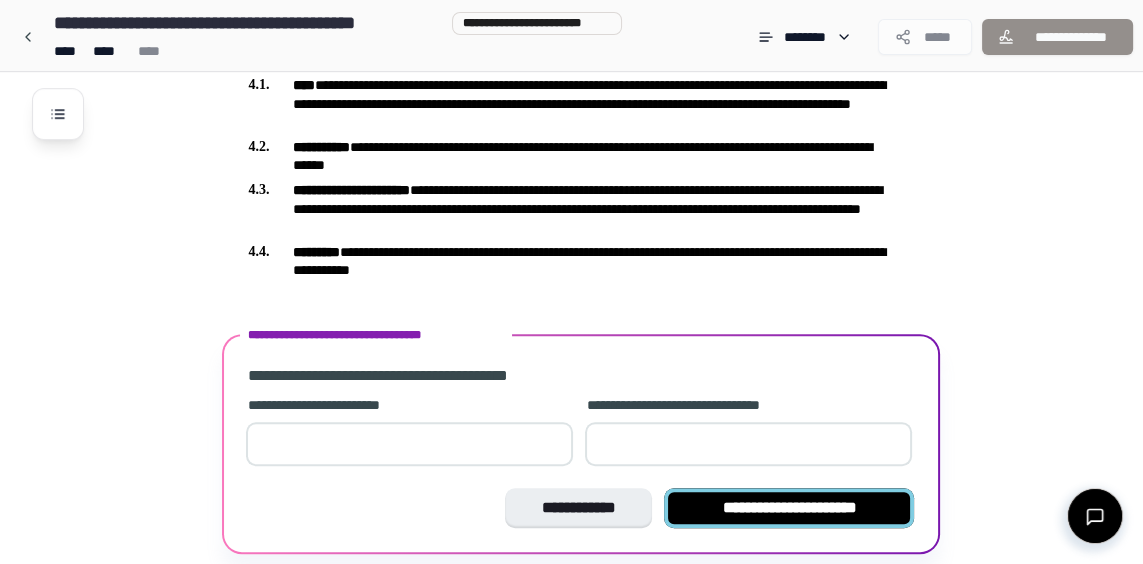 click on "**********" at bounding box center [789, 508] 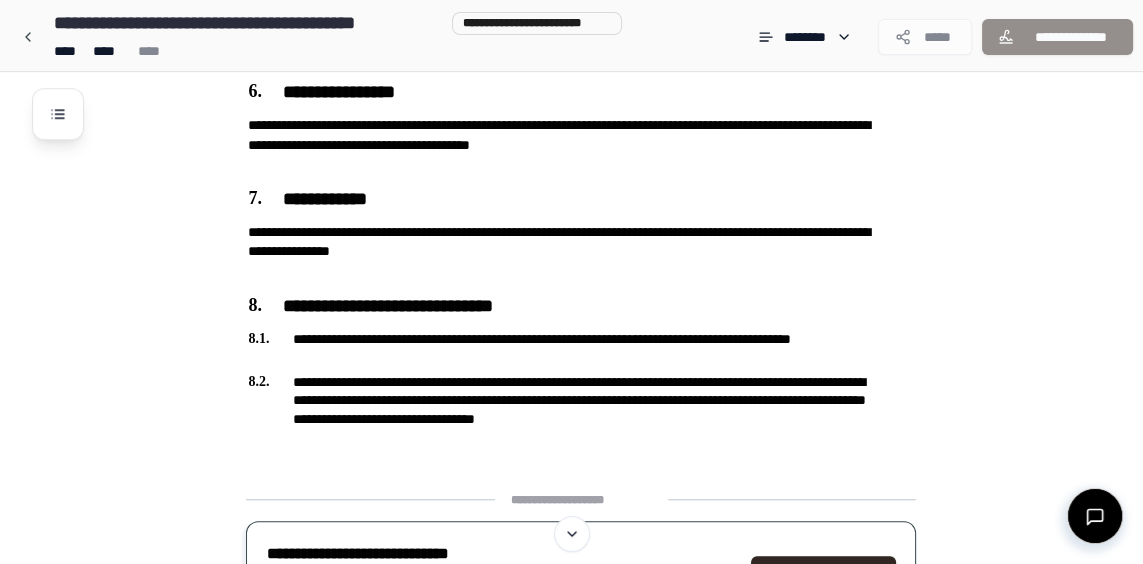 scroll, scrollTop: 1756, scrollLeft: 0, axis: vertical 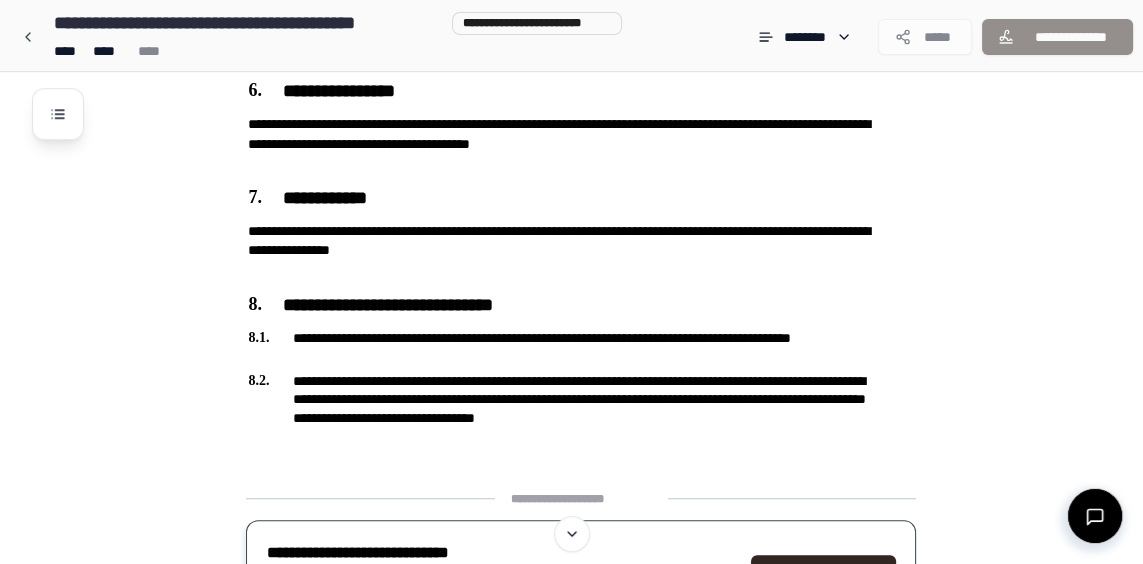 click on "**********" at bounding box center (567, 347) 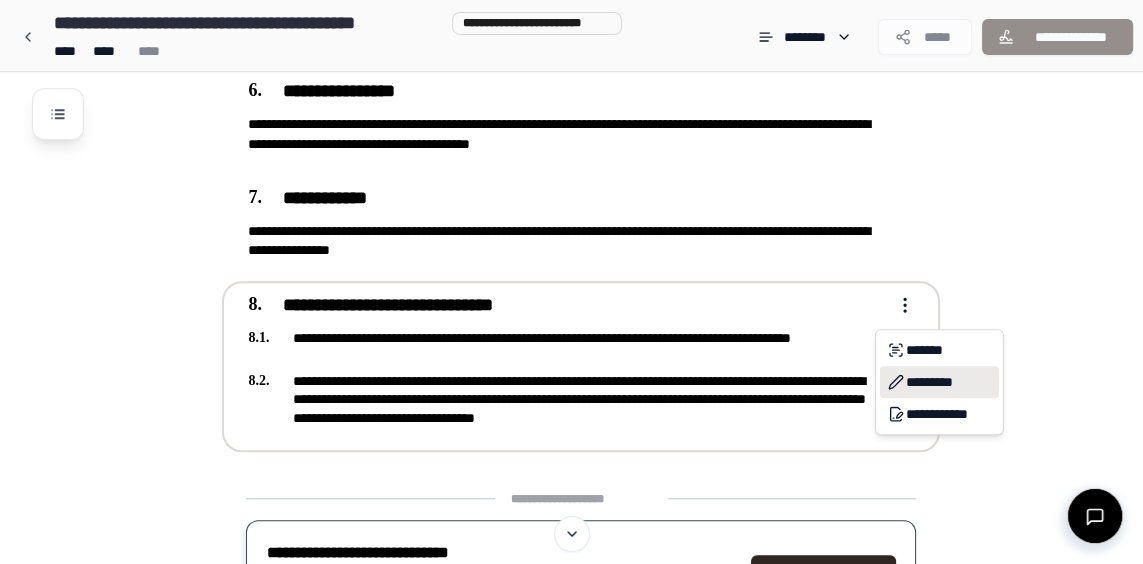 click on "*********" at bounding box center (939, 382) 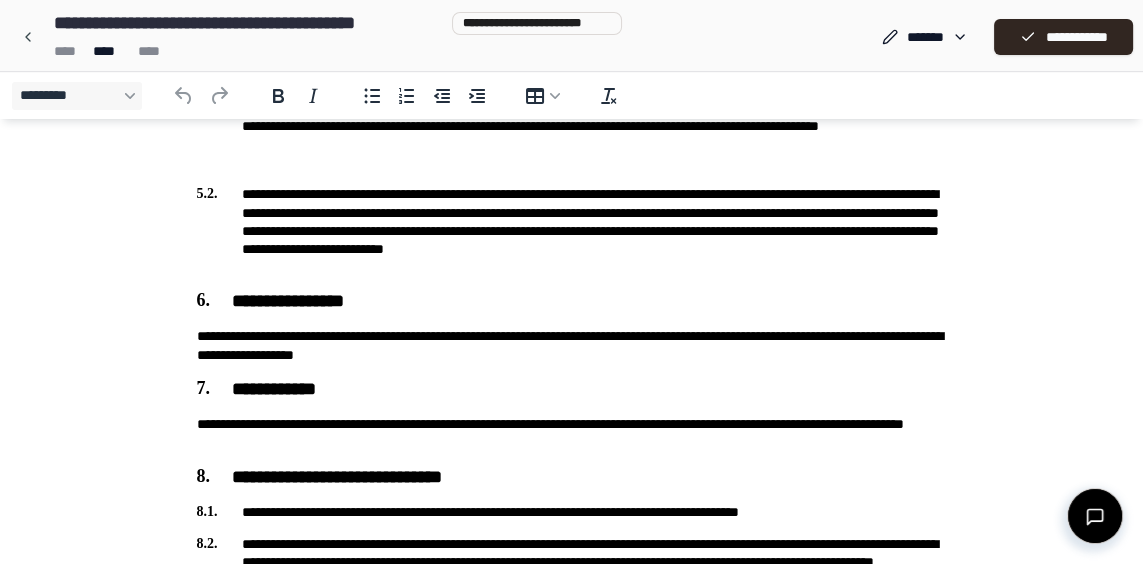 scroll, scrollTop: 1499, scrollLeft: 0, axis: vertical 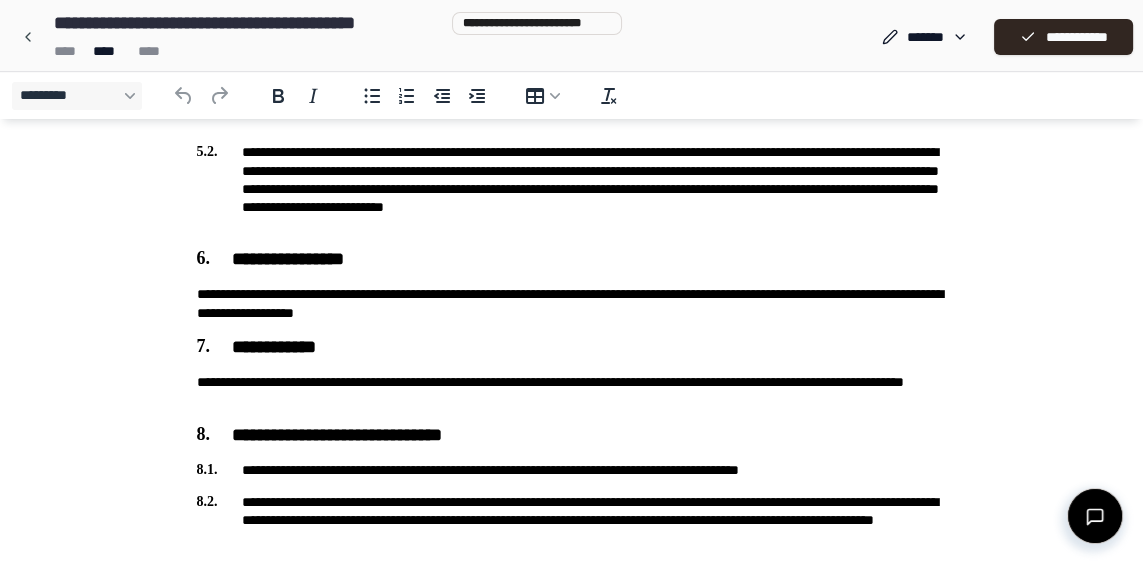 click on "**********" at bounding box center [572, 470] 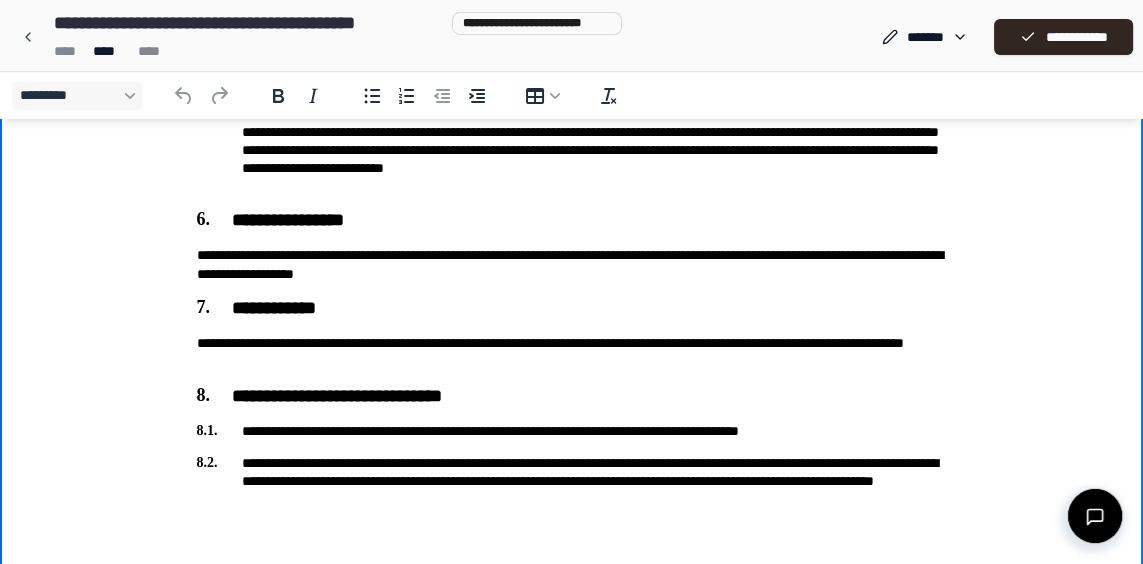 scroll, scrollTop: 1549, scrollLeft: 0, axis: vertical 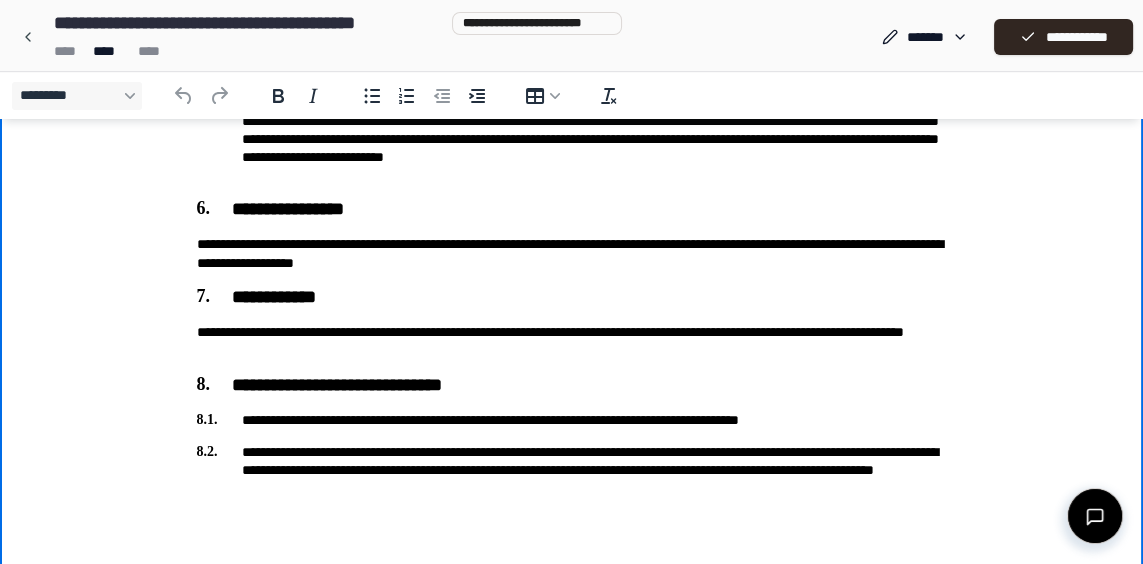 type 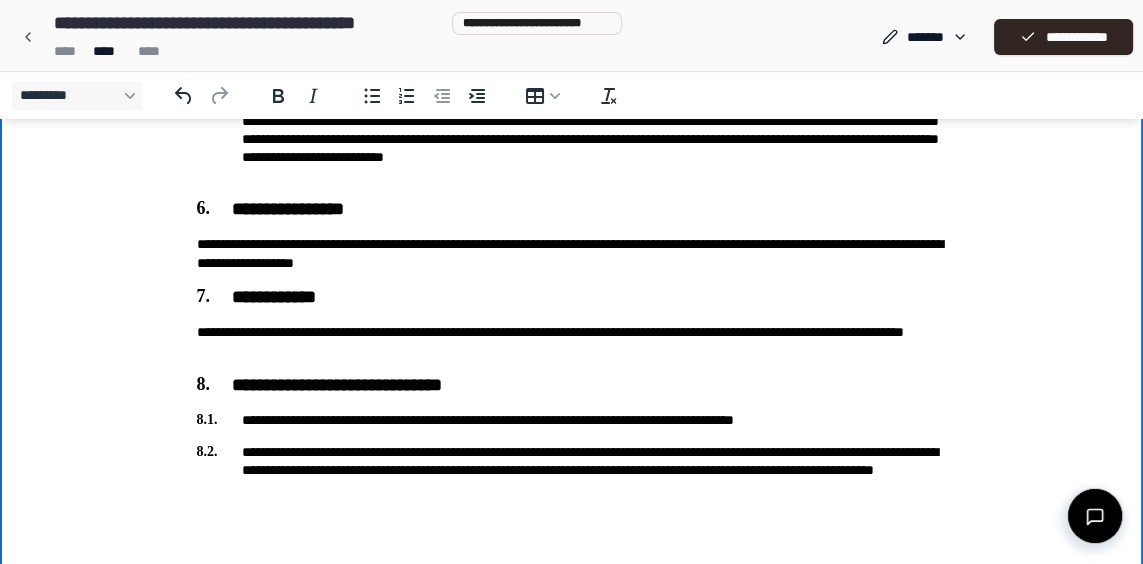click on "**********" at bounding box center (572, 420) 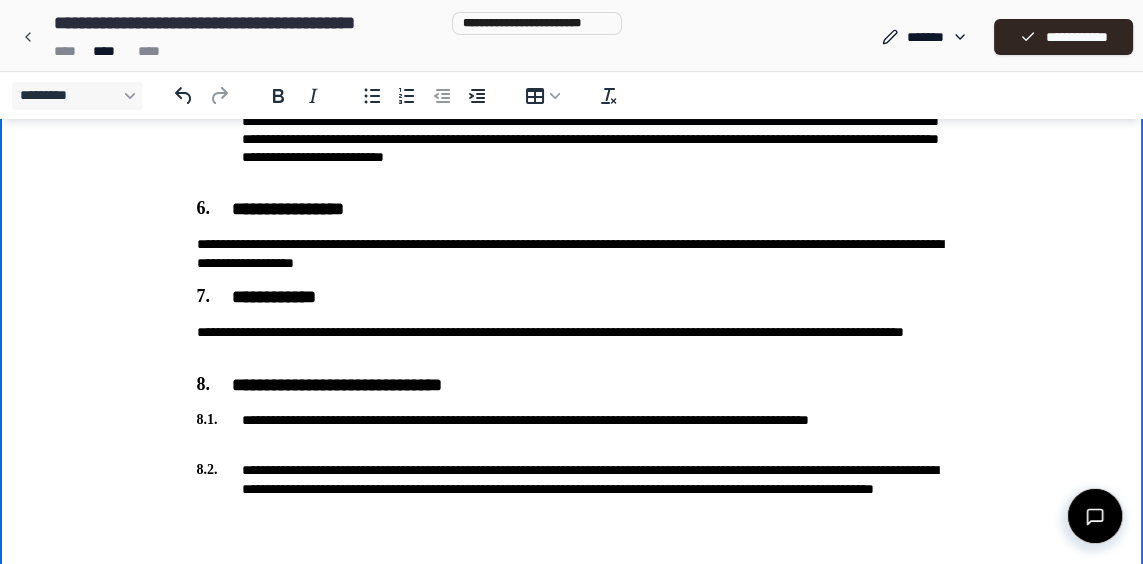 scroll, scrollTop: 1581, scrollLeft: 0, axis: vertical 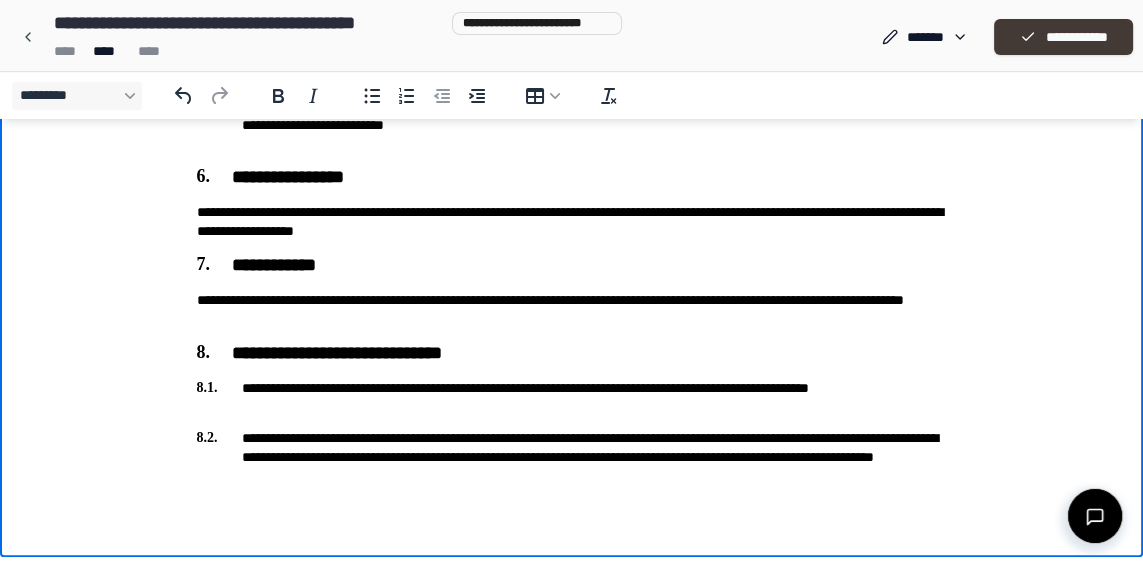 click on "**********" at bounding box center (1063, 37) 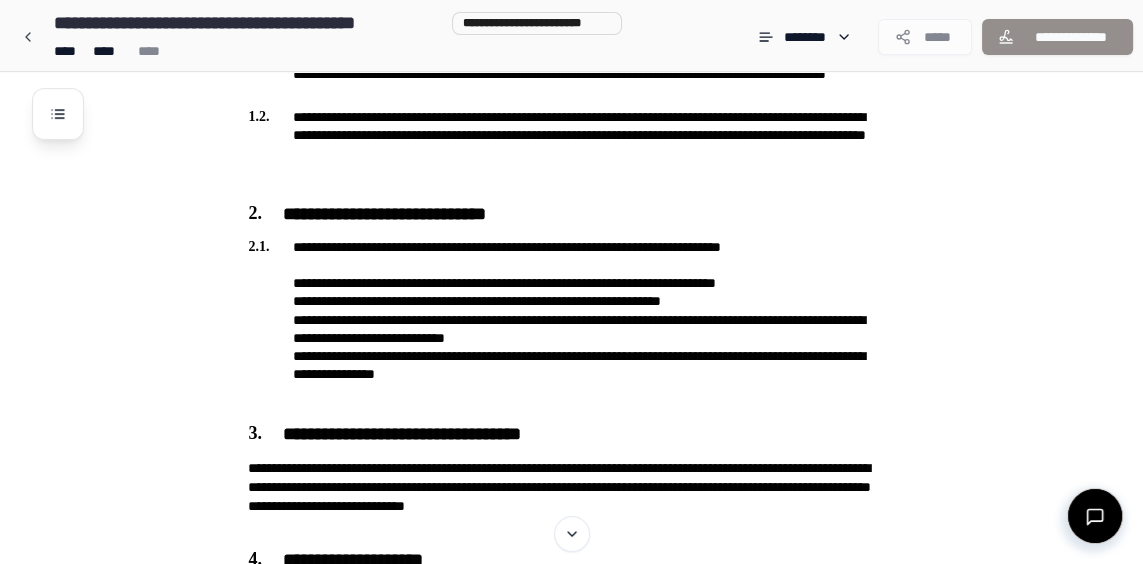 scroll, scrollTop: 0, scrollLeft: 0, axis: both 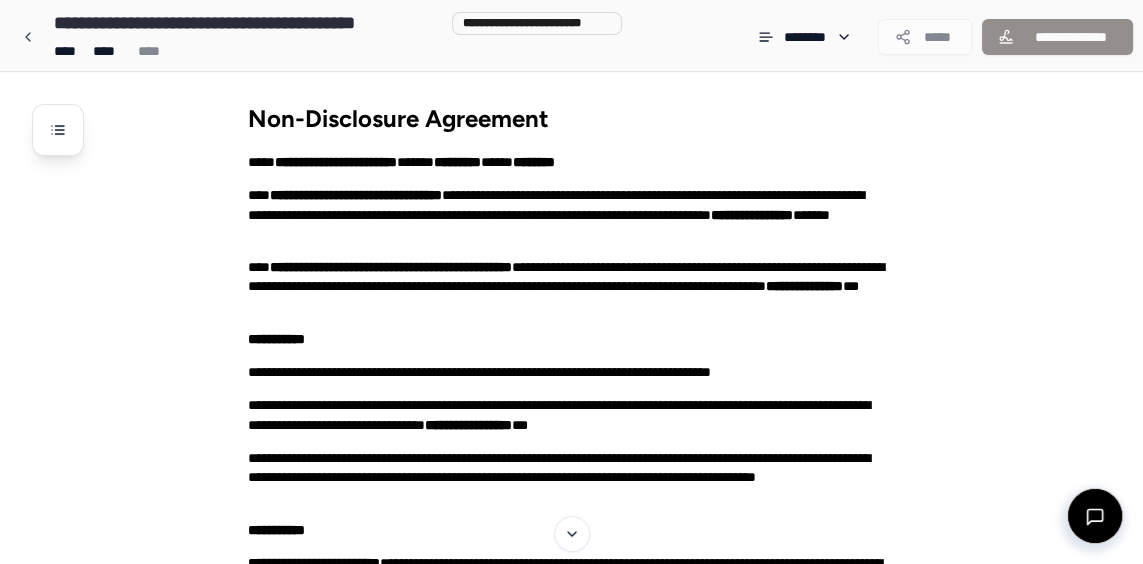 click on "**********" at bounding box center (1057, 37) 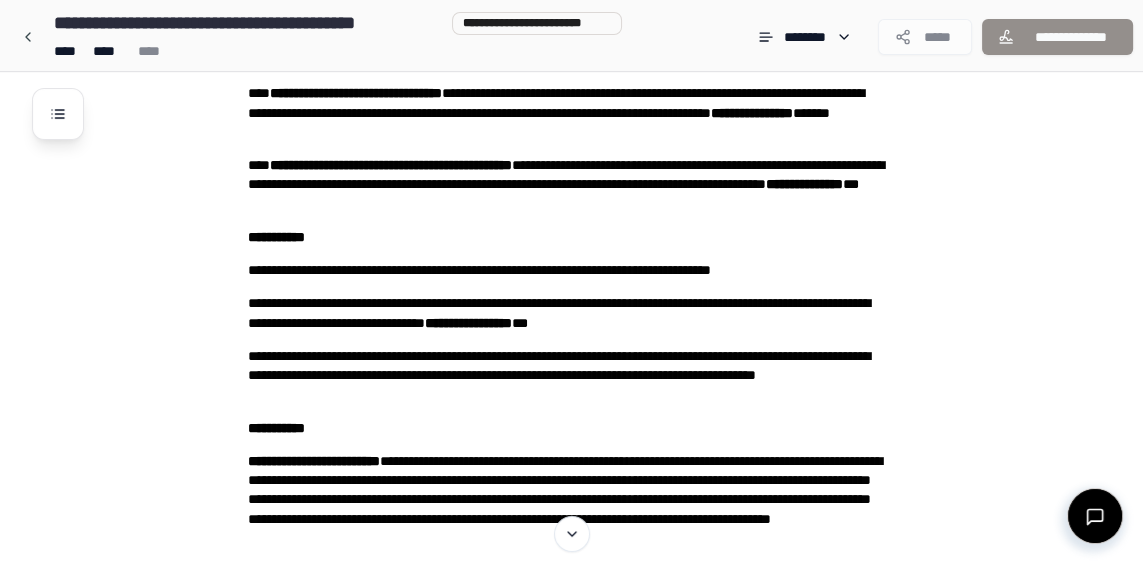 scroll, scrollTop: 0, scrollLeft: 0, axis: both 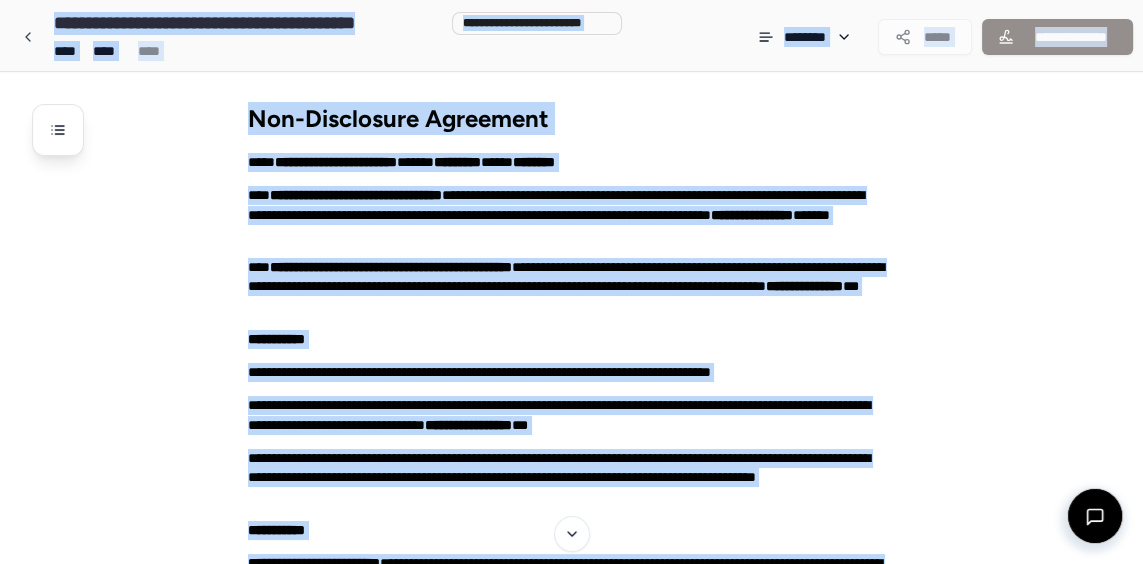 click on "Non-Disclosure Agreement" at bounding box center (581, 118) 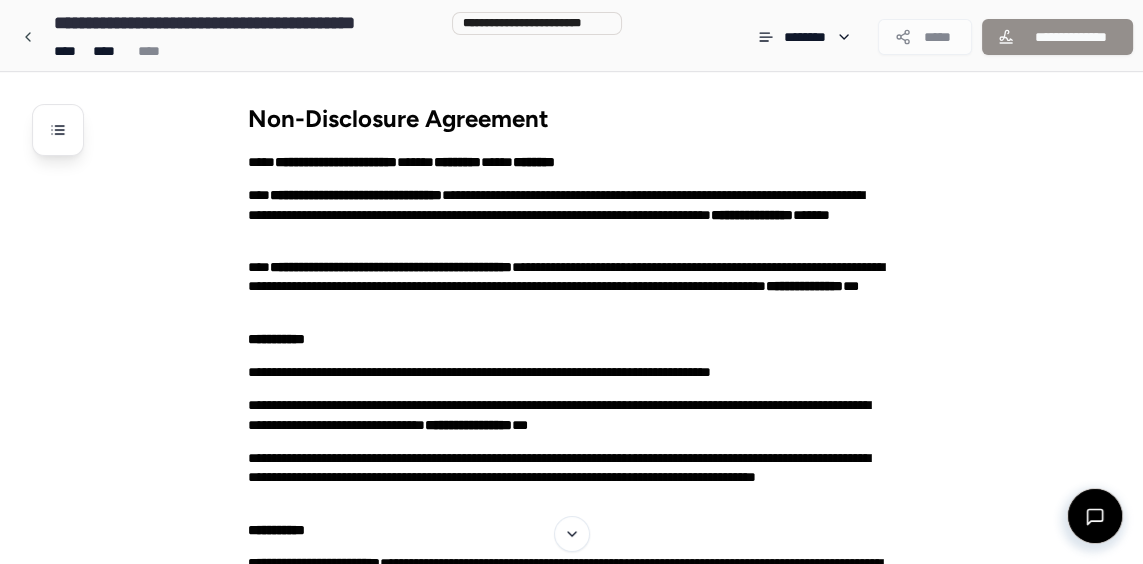 click on "Non-Disclosure Agreement" at bounding box center [581, 118] 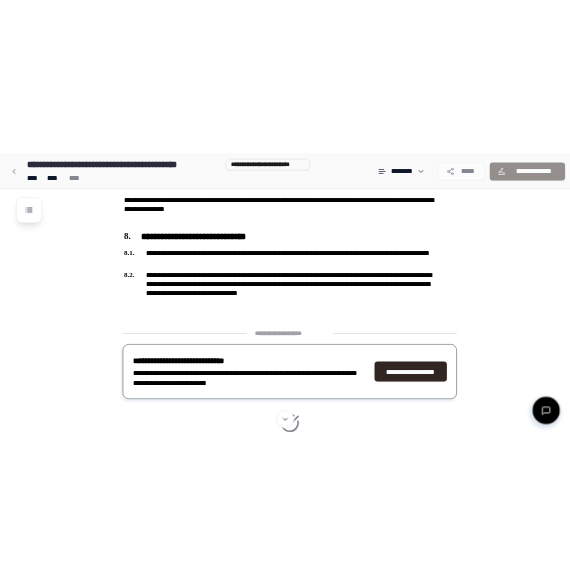 scroll, scrollTop: 1888, scrollLeft: 0, axis: vertical 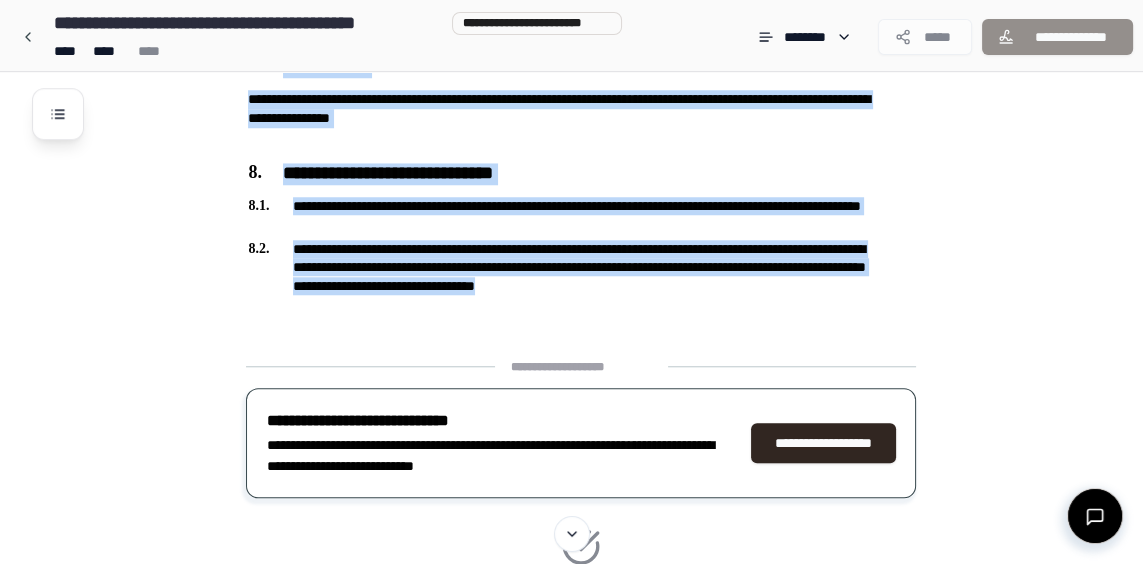 copy on "[AGREEMENT] [FIRST] [LAST] [STREET], [CITY], [STATE]
[NUMBER] [STREET], [CITY], [STATE]
[NUMBER] [STREET], [CITY], [STATE]
[CITY]
[TEXT]
[TEXT] [TEXT]
[TEXT] [TEXT] [TEXT]" 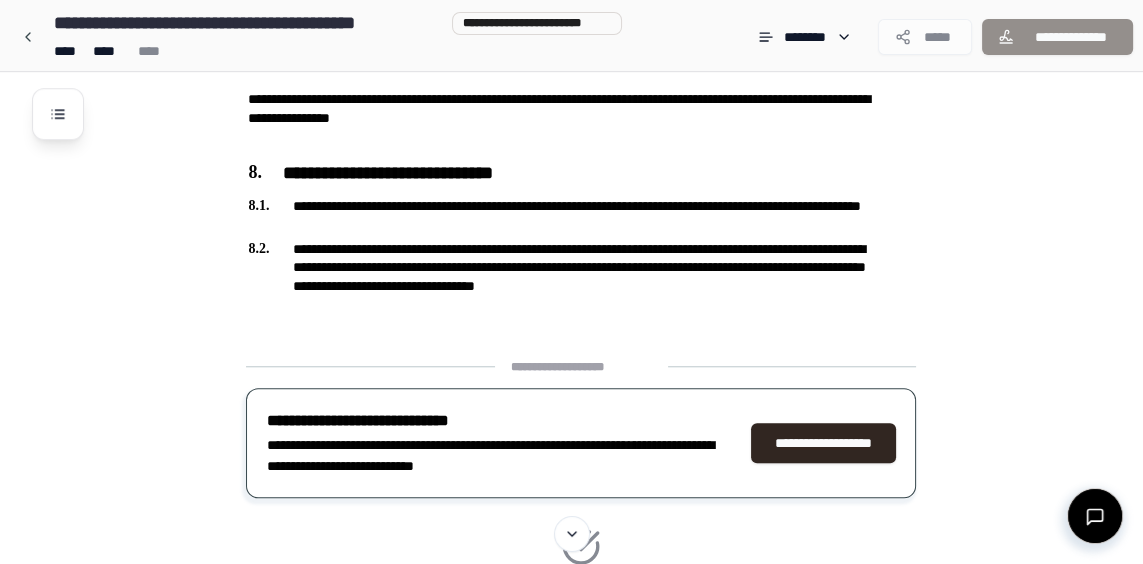 click on "**********" at bounding box center [581, 526] 